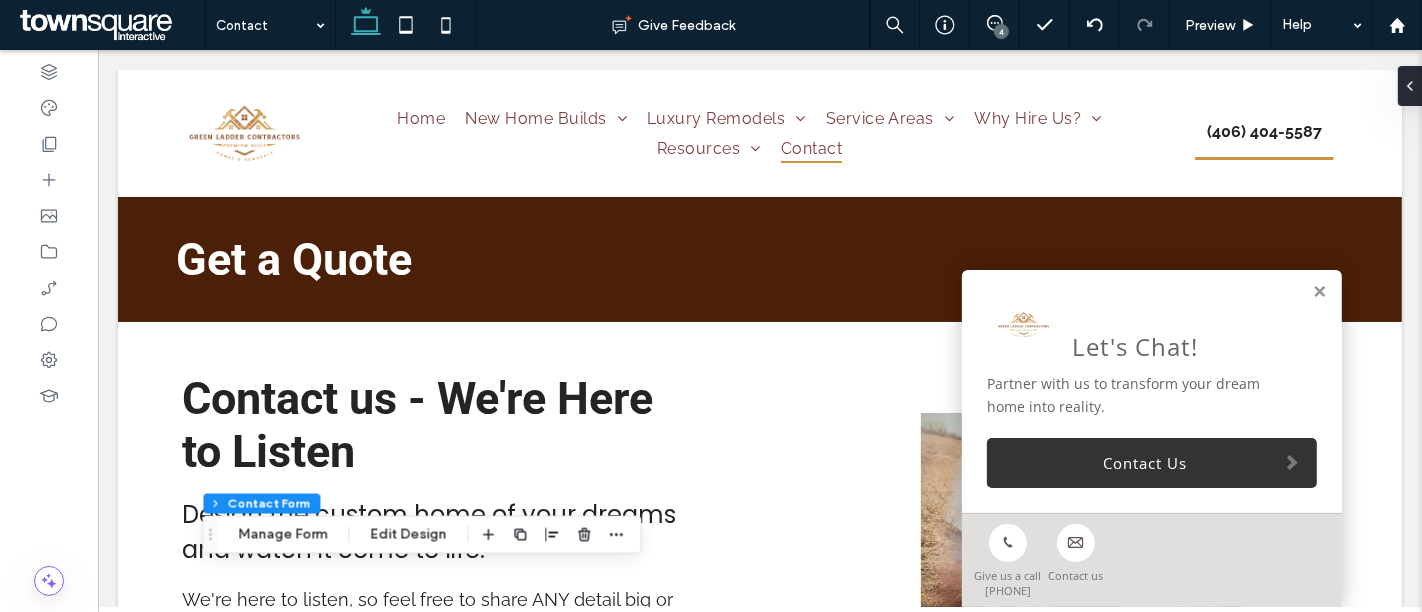 scroll, scrollTop: 0, scrollLeft: 0, axis: both 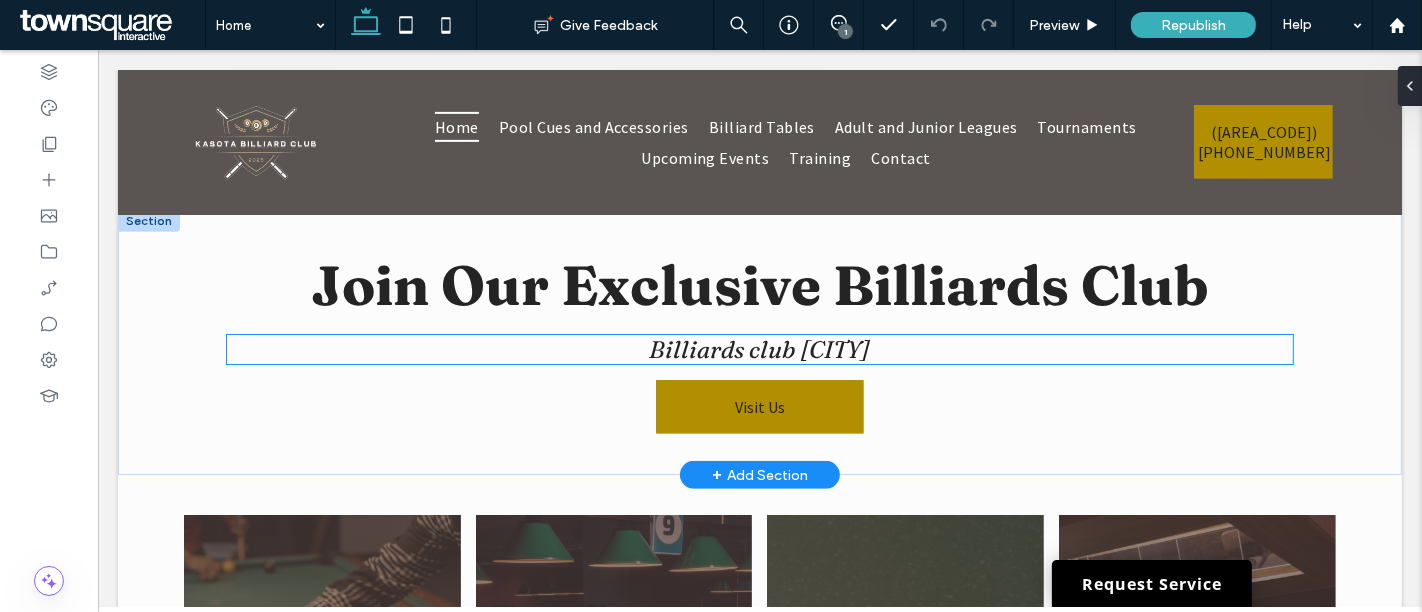 click on "Billiards club Kasota" at bounding box center (759, 349) 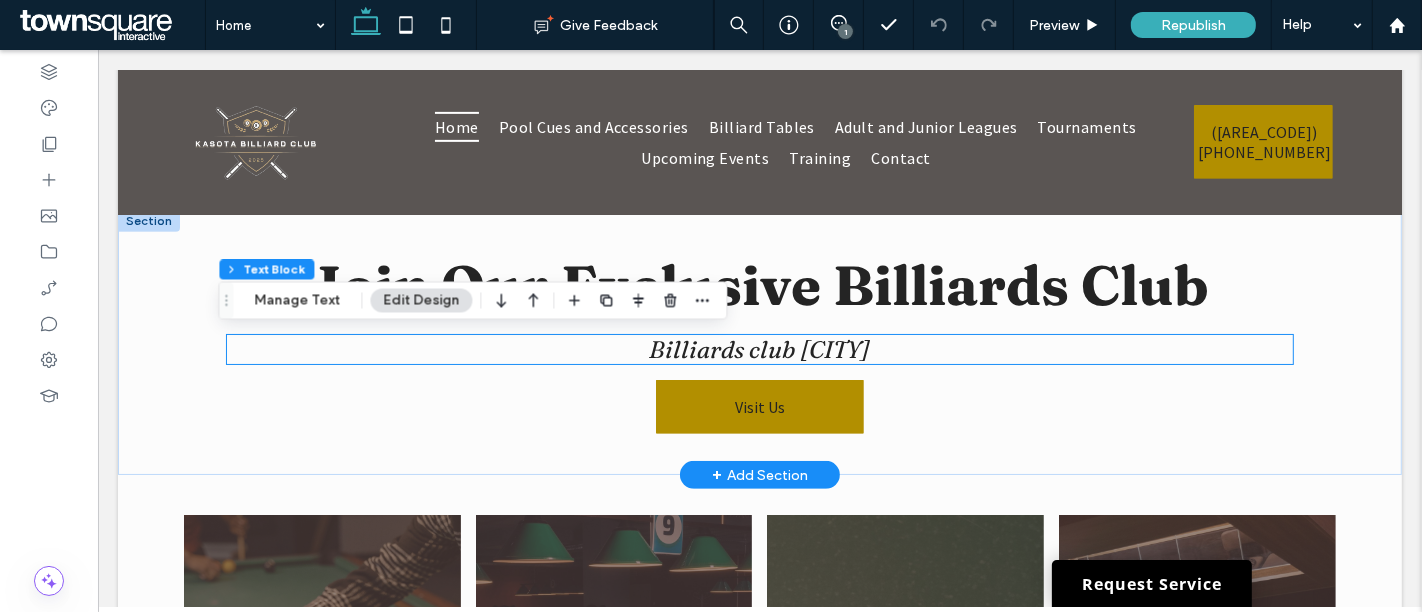 click on "Billiards club Kasota" at bounding box center [758, 349] 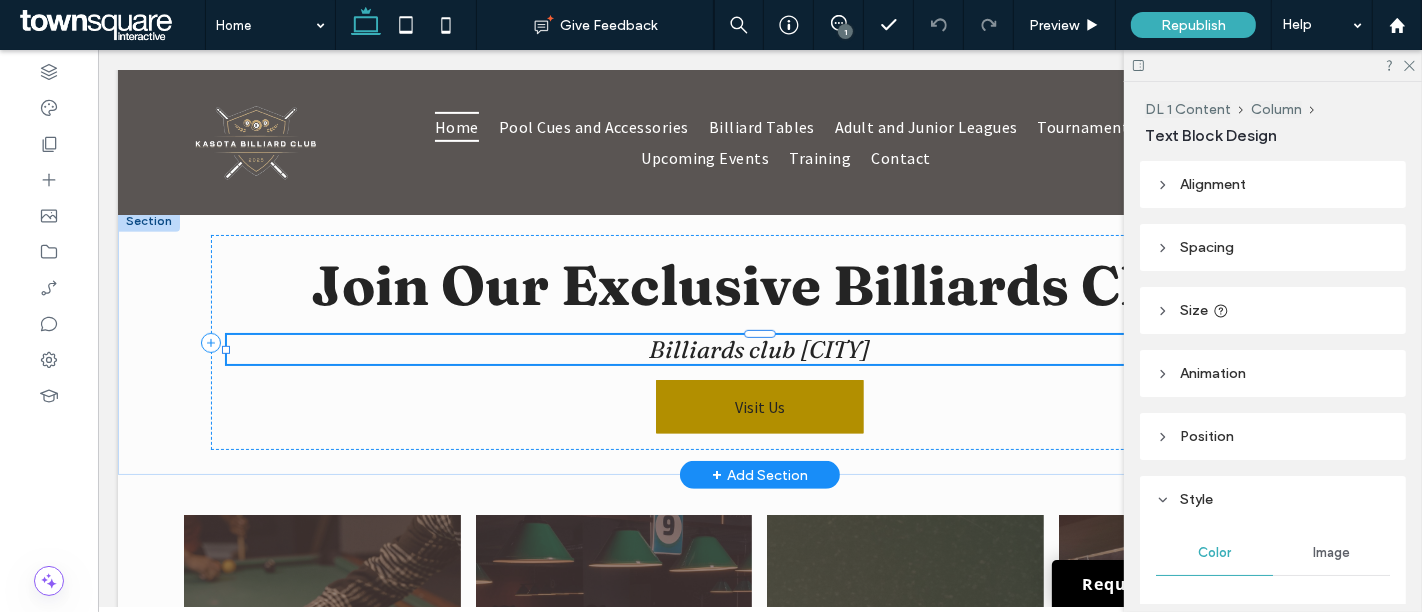 click on "Billiards club Kasota" at bounding box center [759, 349] 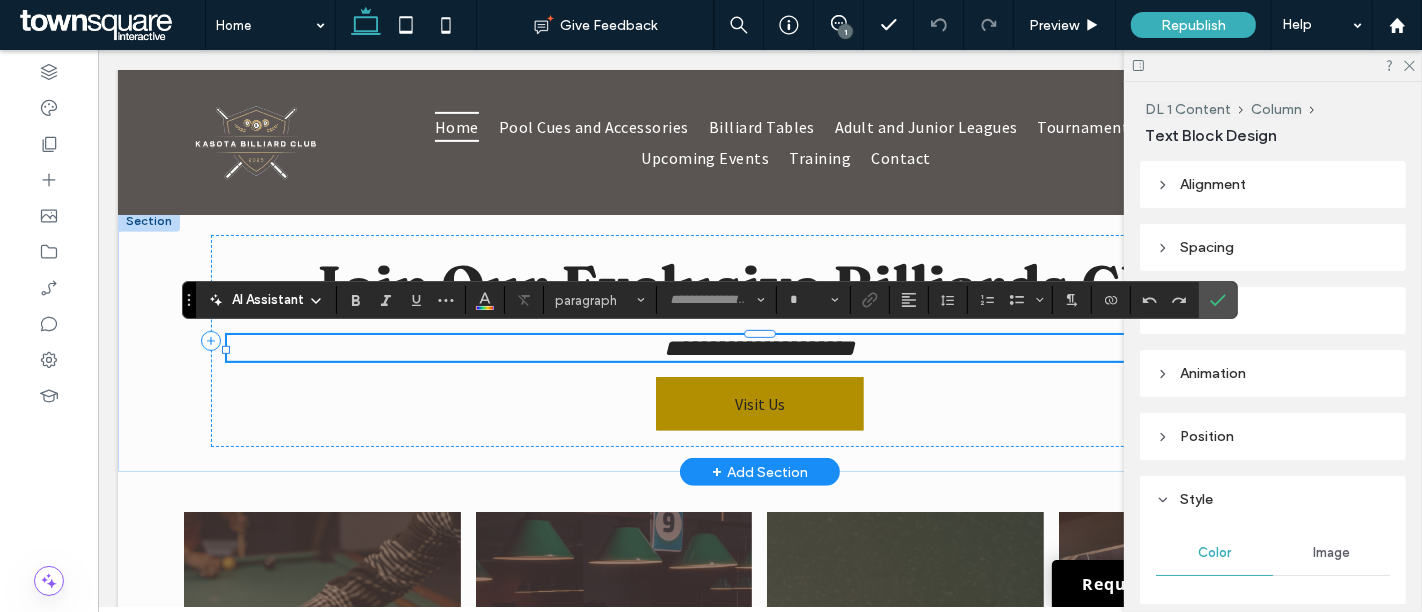 type on "********" 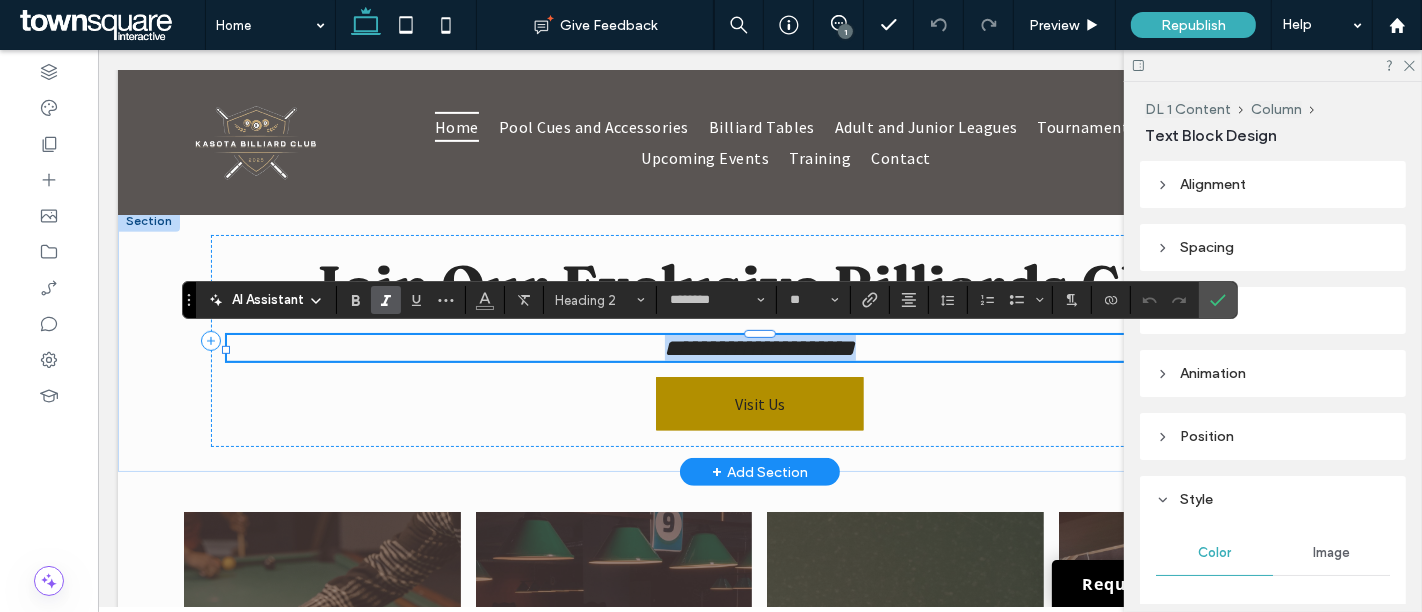 click on "**********" at bounding box center [759, 348] 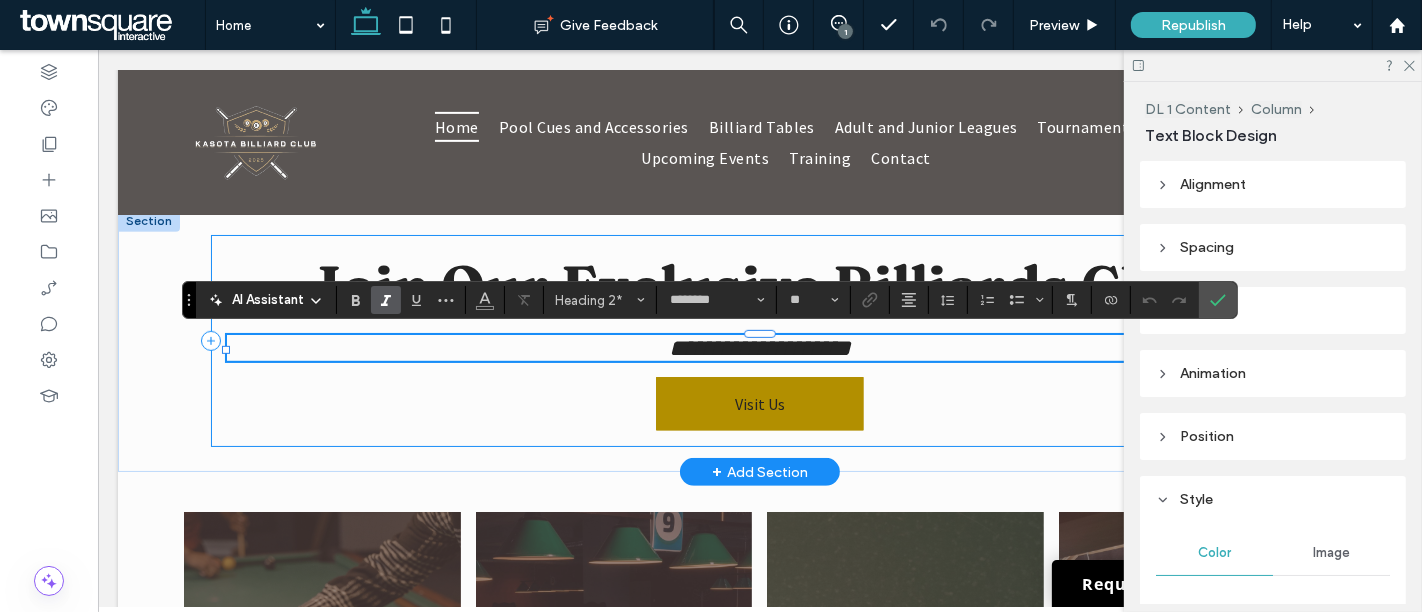 type 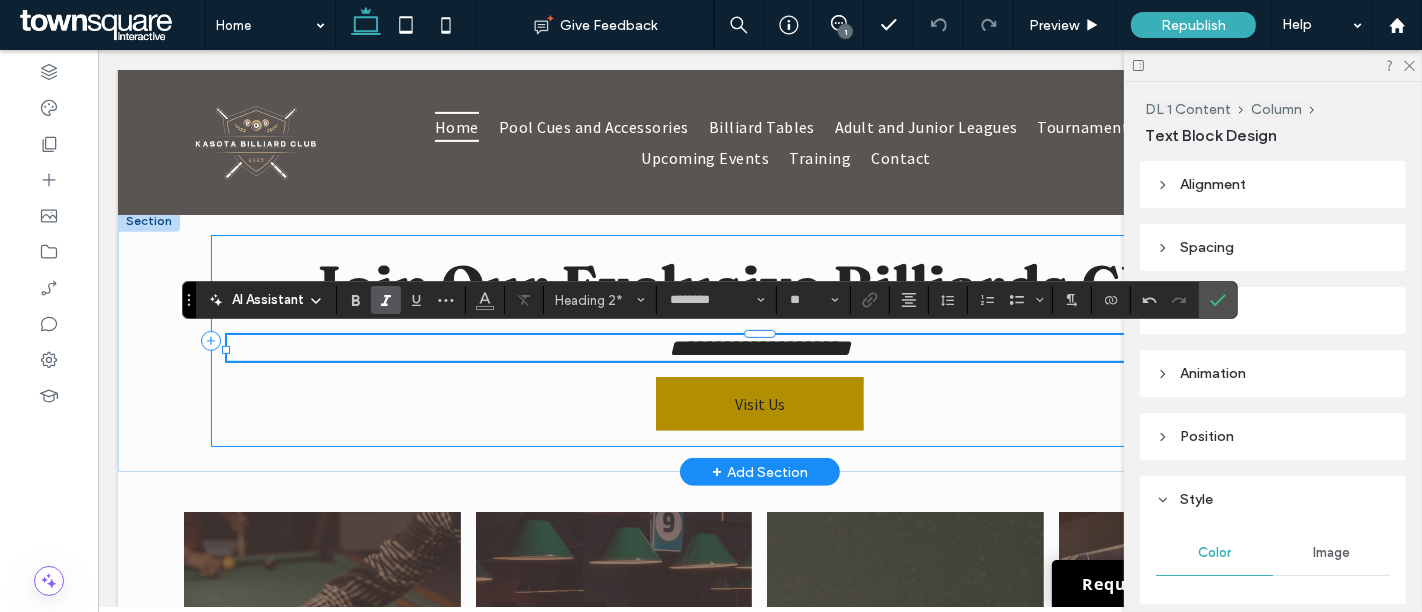 click on "**********" at bounding box center (758, 341) 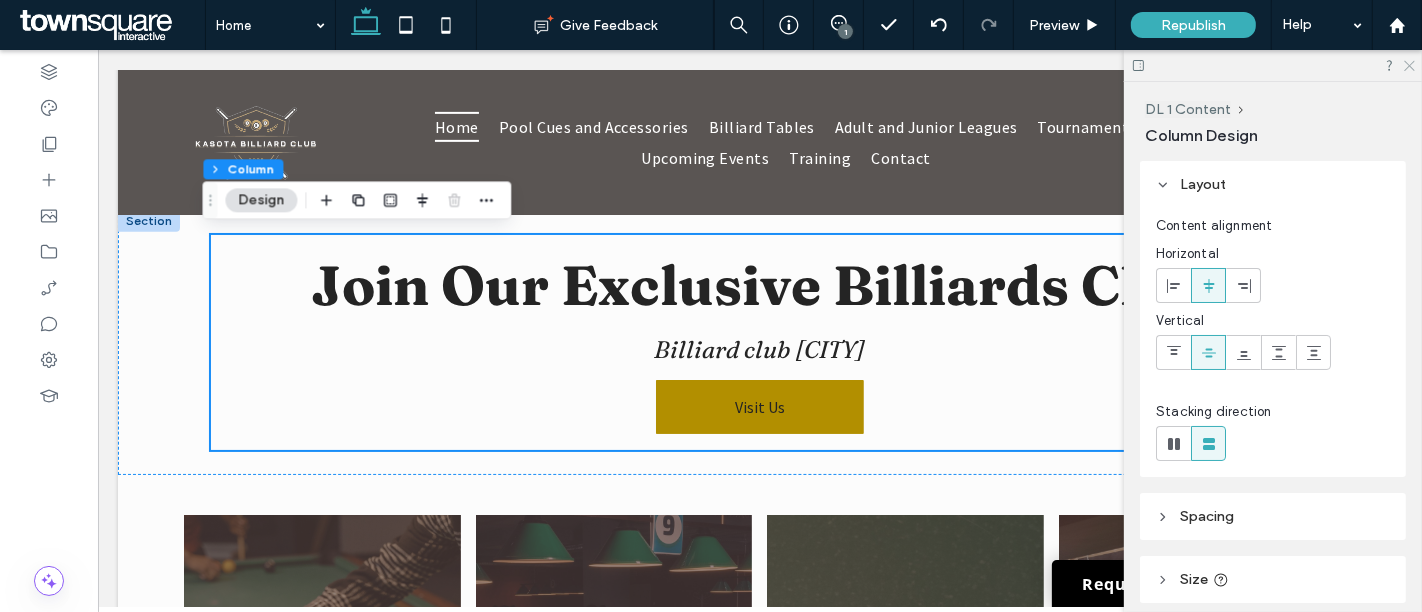 click 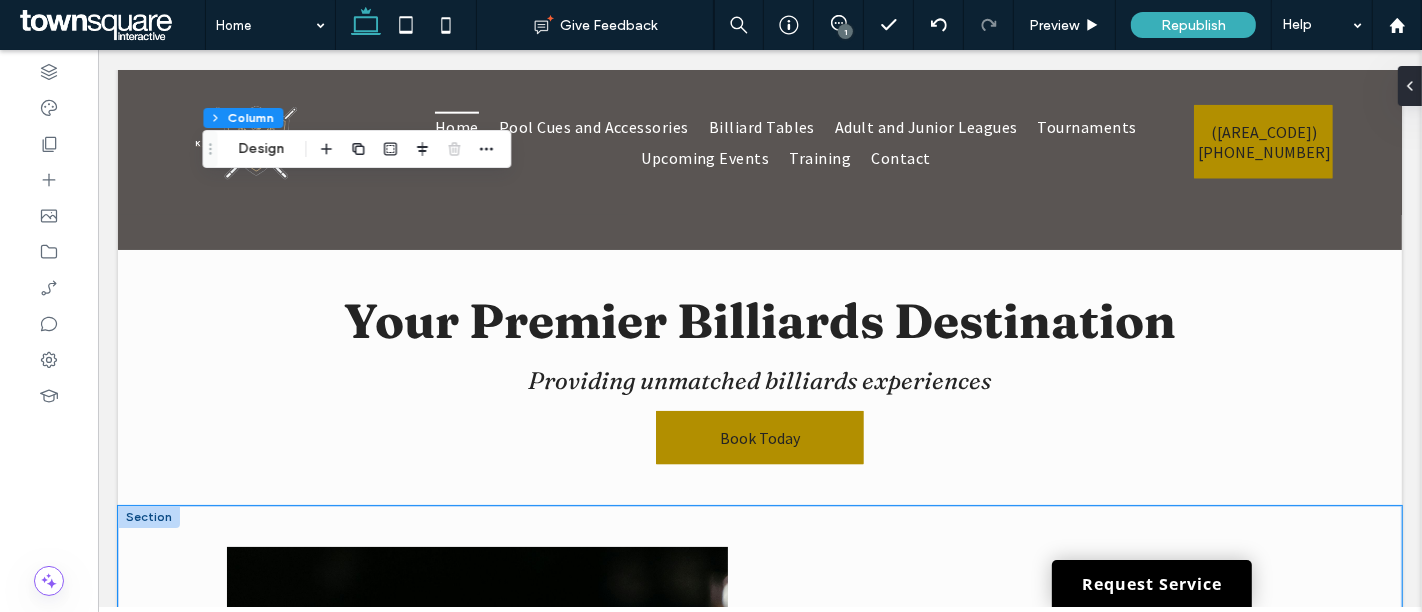 scroll, scrollTop: 2000, scrollLeft: 0, axis: vertical 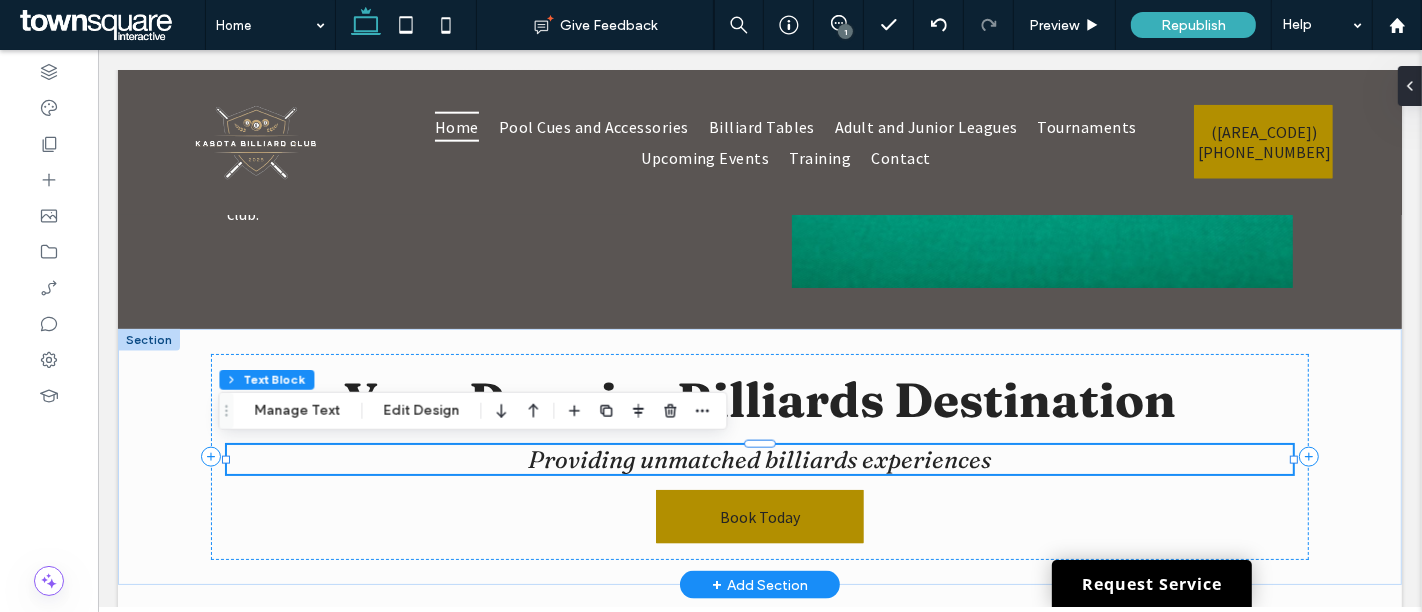 click on "Providing unmatched billiards experiences" at bounding box center (759, 459) 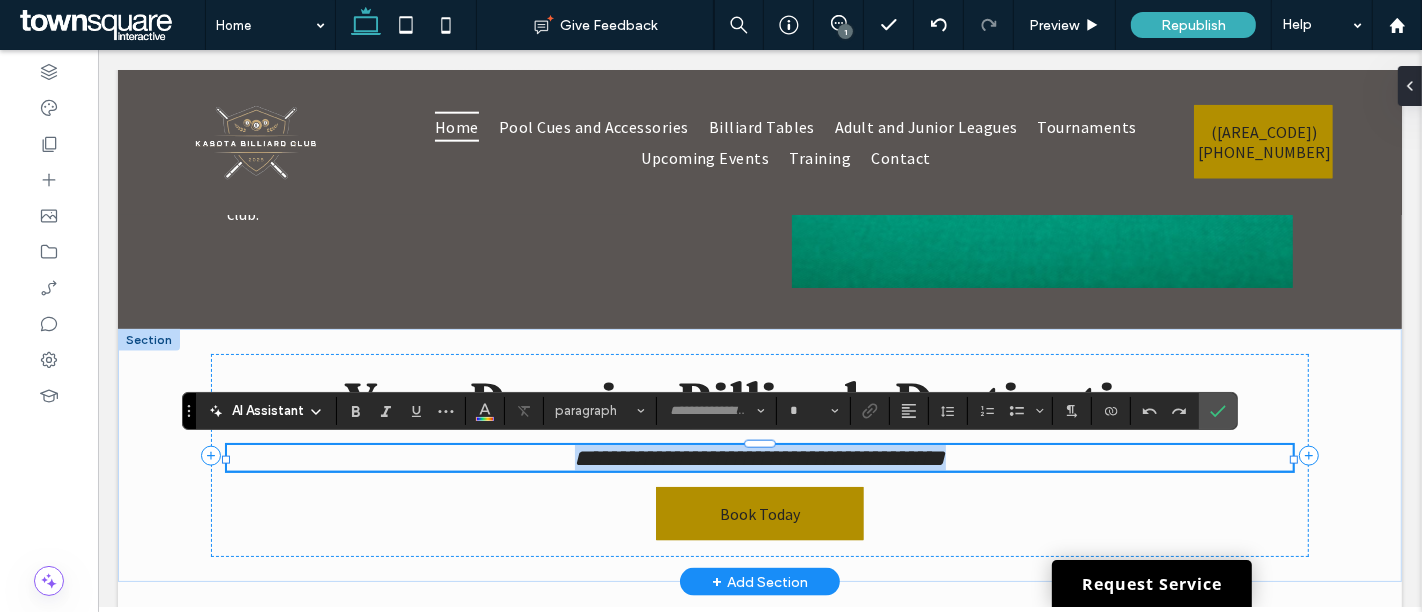 type on "********" 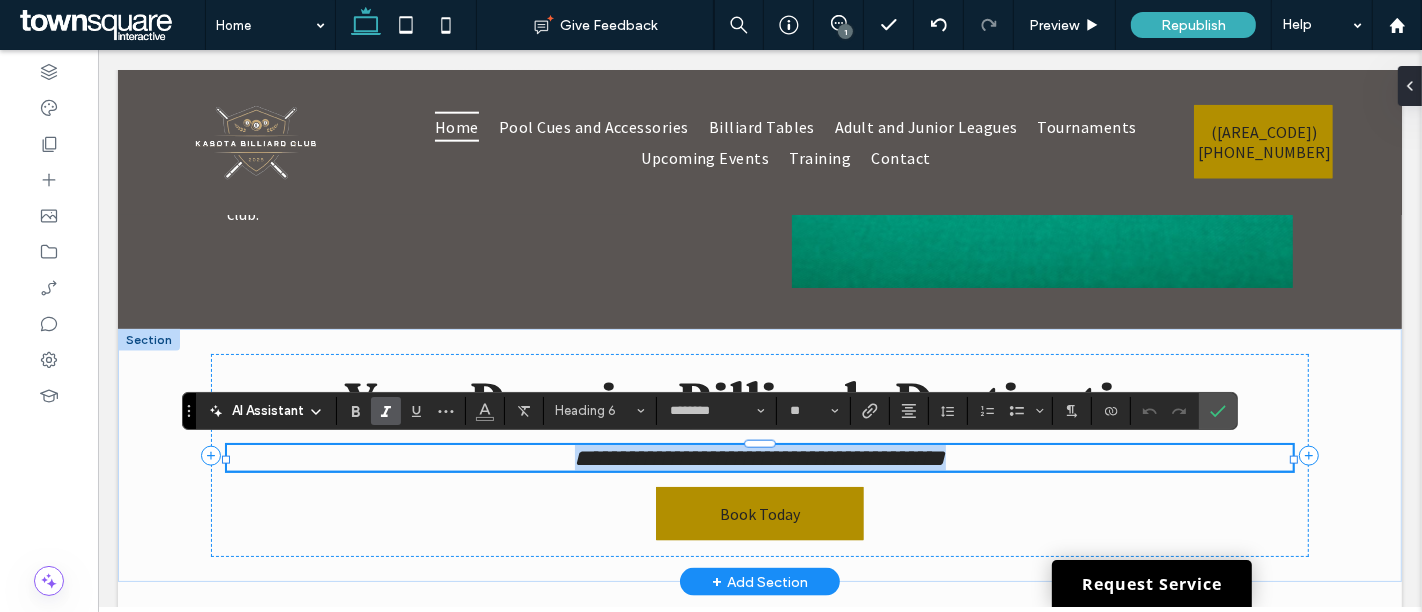click on "**********" at bounding box center (759, 458) 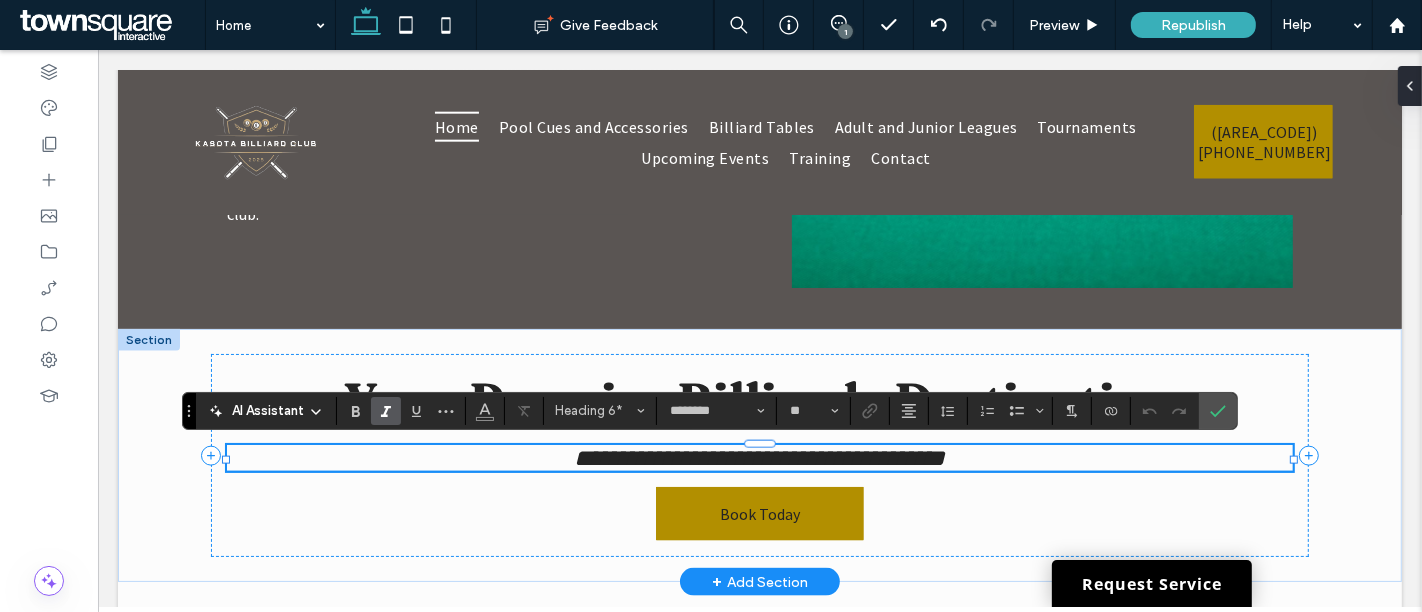 click on "**********" at bounding box center (759, 458) 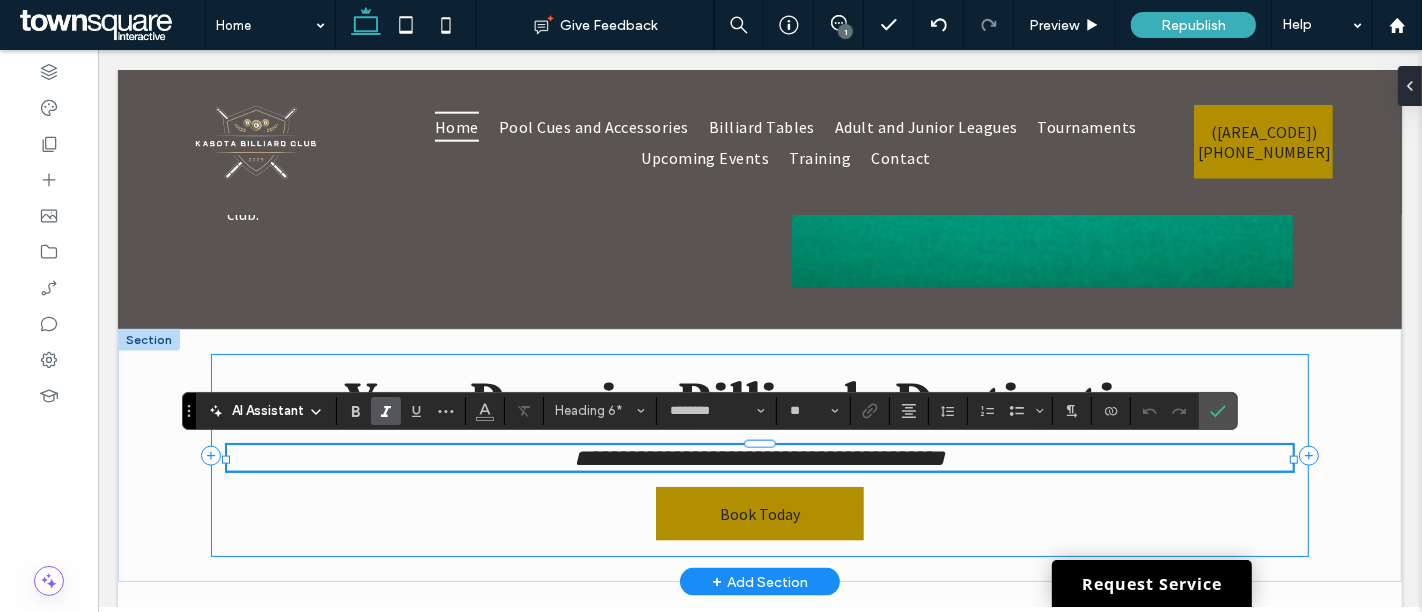 type 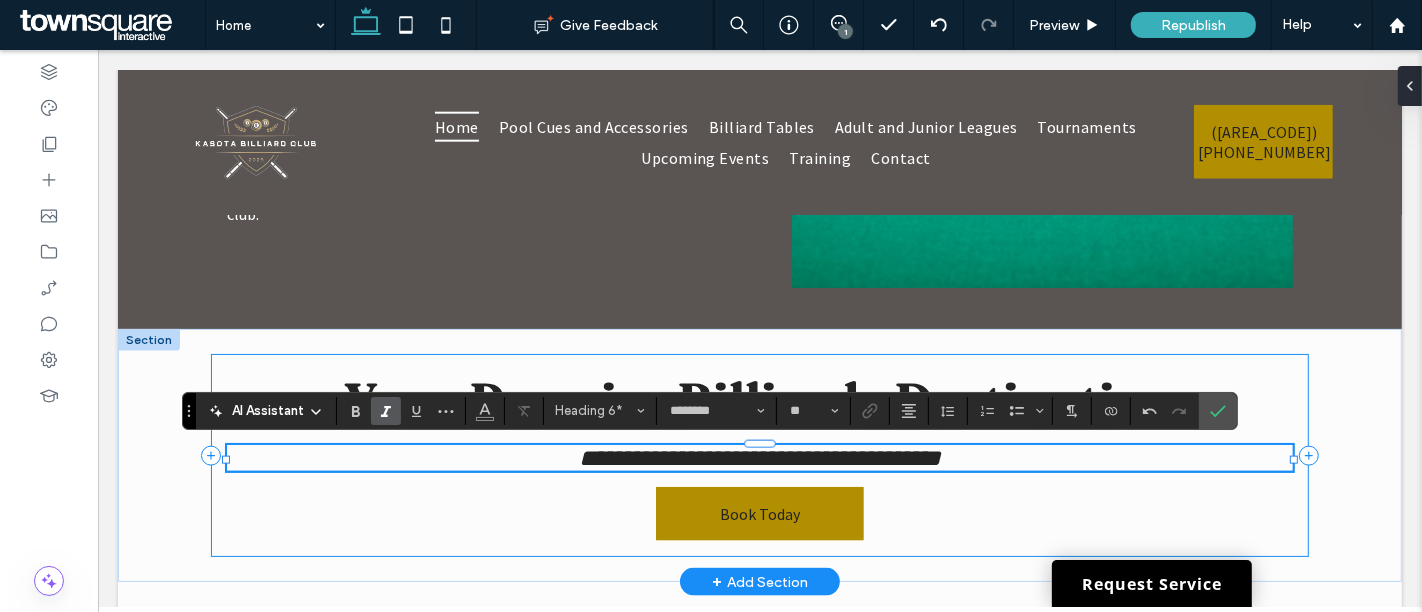 click on "**********" at bounding box center (758, 455) 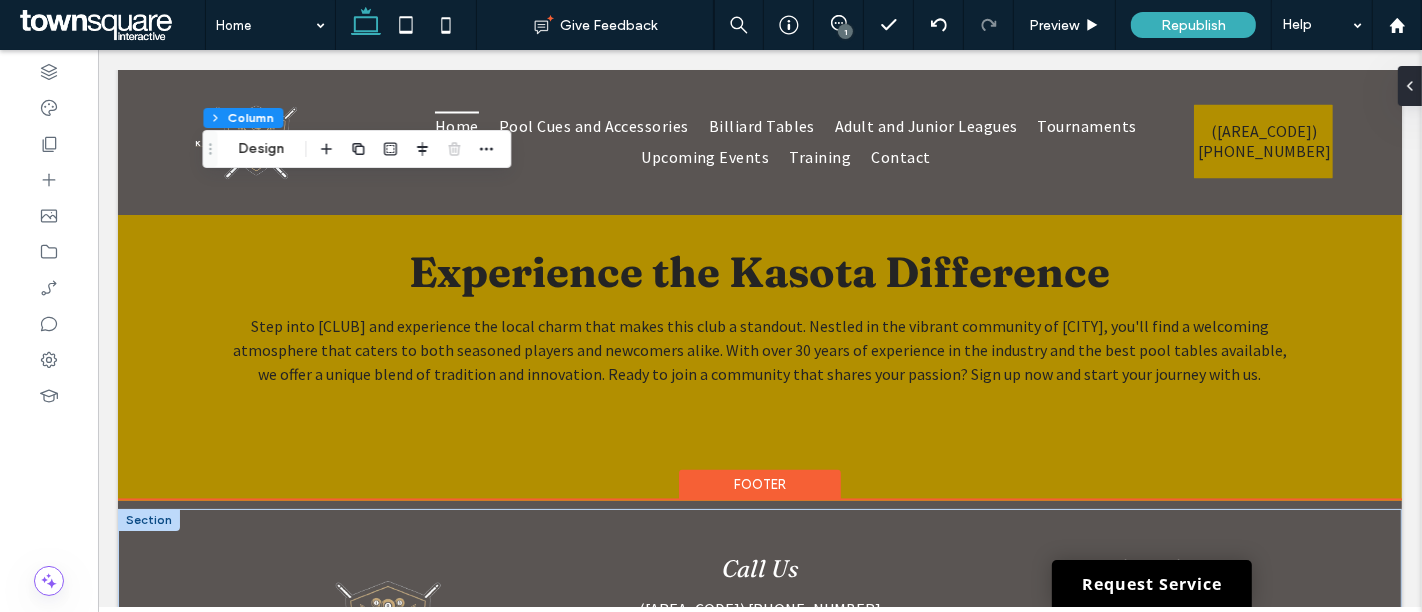 scroll, scrollTop: 3111, scrollLeft: 0, axis: vertical 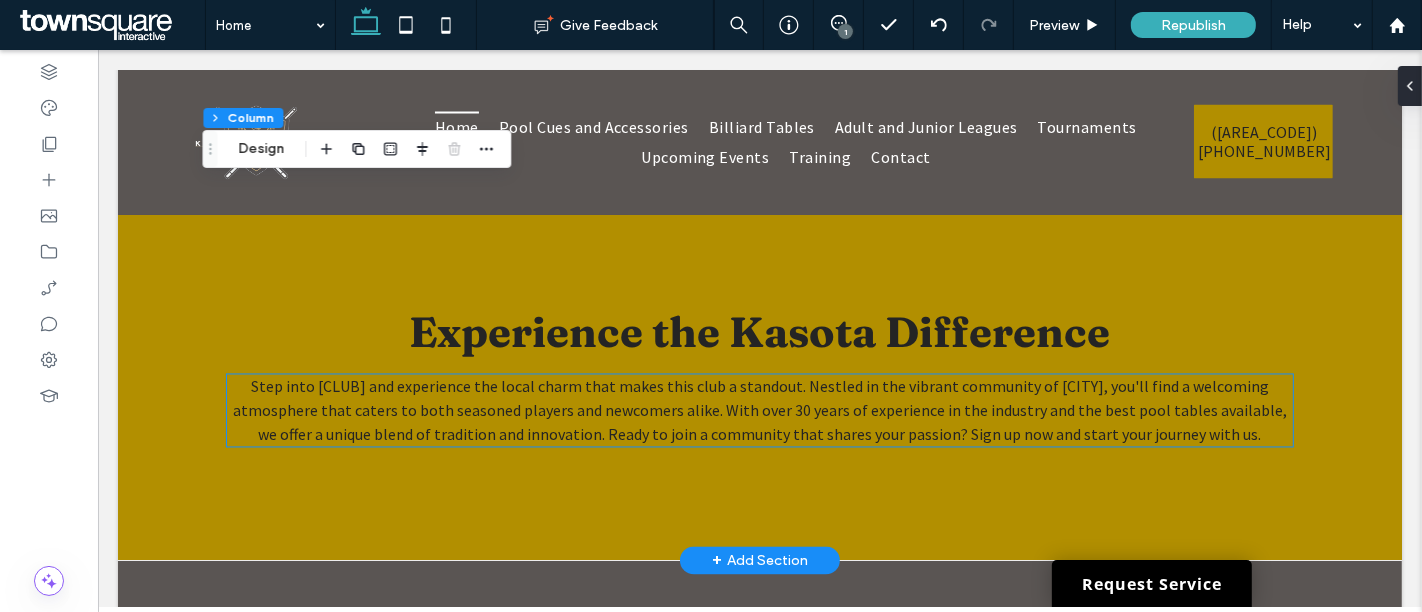 click on "Step into Kasota Billiards Club and experience the local charm that makes this club a standout. Nestled in the vibrant community of Kasota, you'll find a welcoming atmosphere that caters to both seasoned players and newcomers alike. With over 30 years of experience in the industry and the best pool tables available, we offer a unique blend of tradition and innovation. Ready to join a community that shares your passion? Sign up now and start your journey with us." at bounding box center (758, 411) 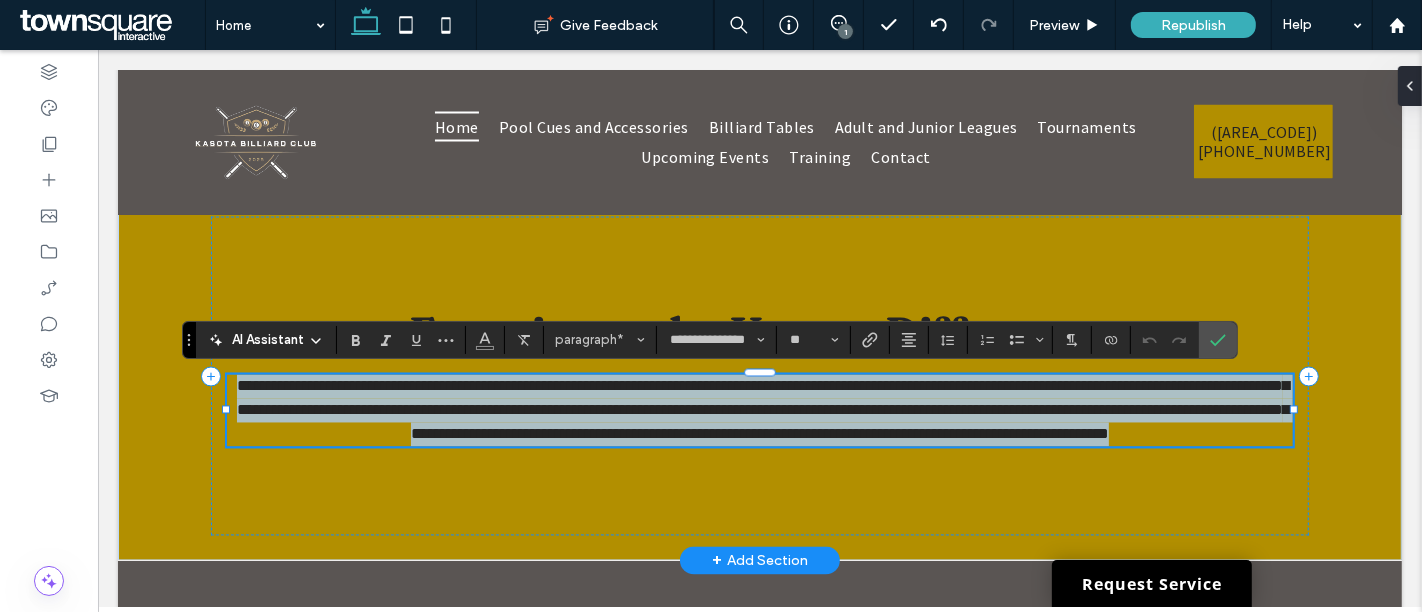click on "**********" at bounding box center [762, 410] 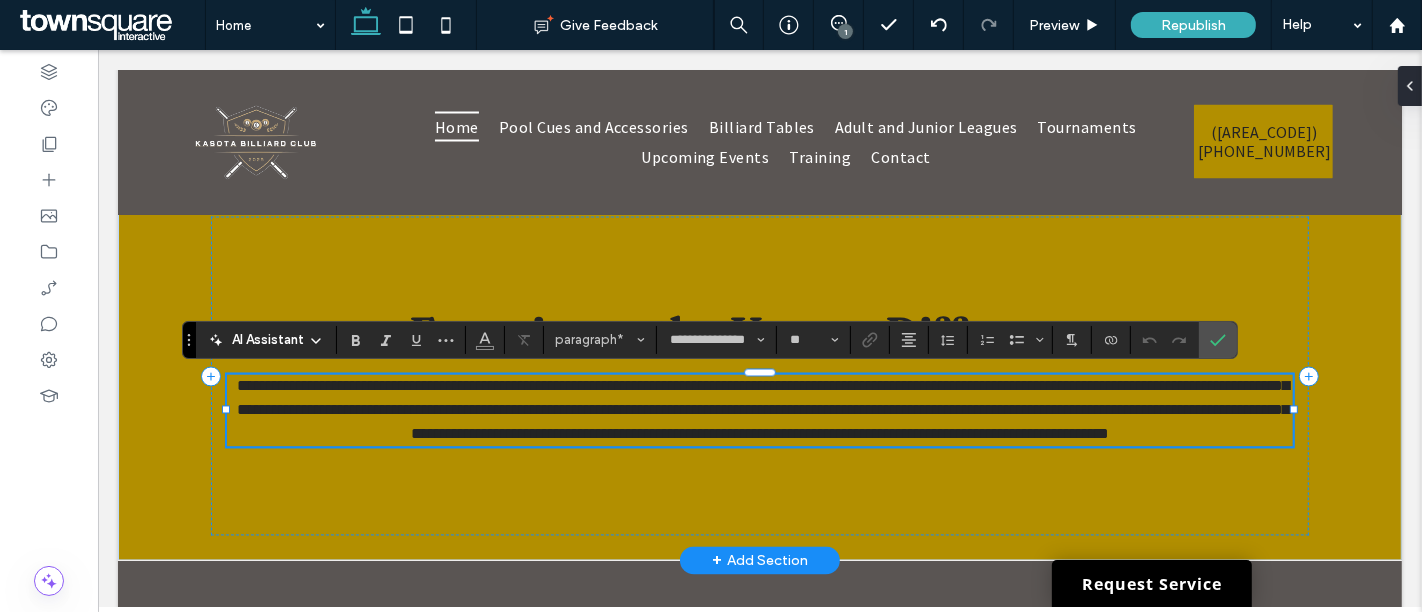 click on "**********" at bounding box center [762, 410] 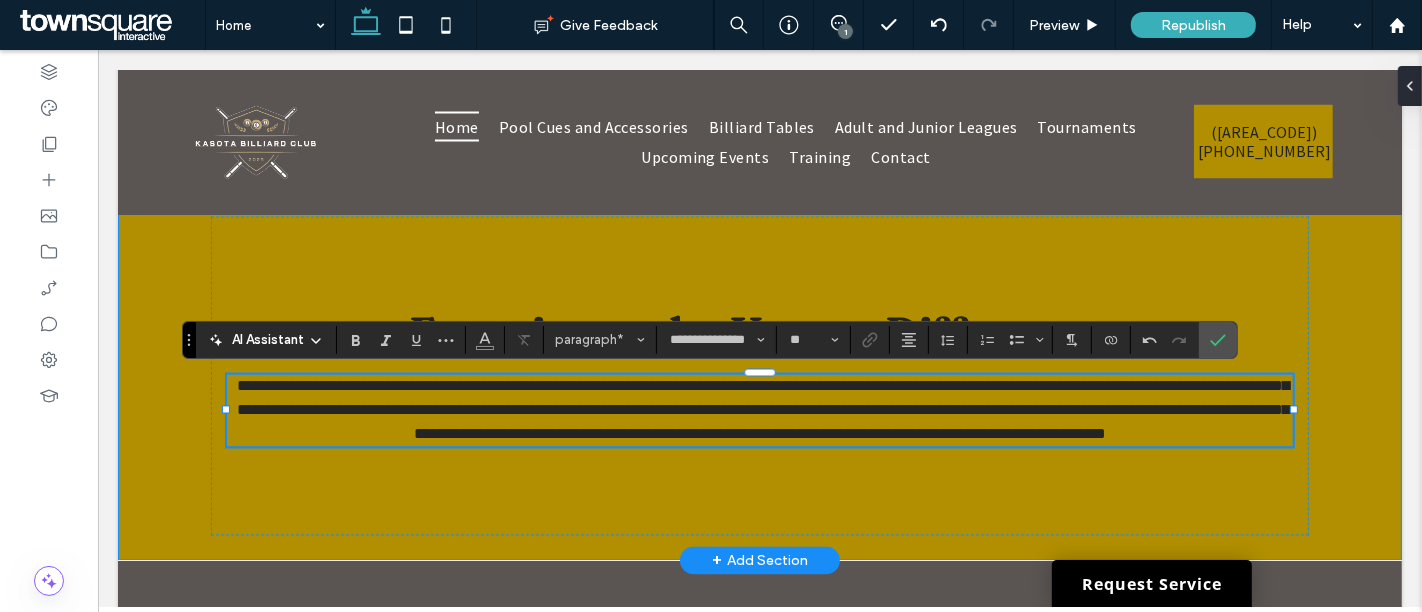 click on "**********" at bounding box center (759, 376) 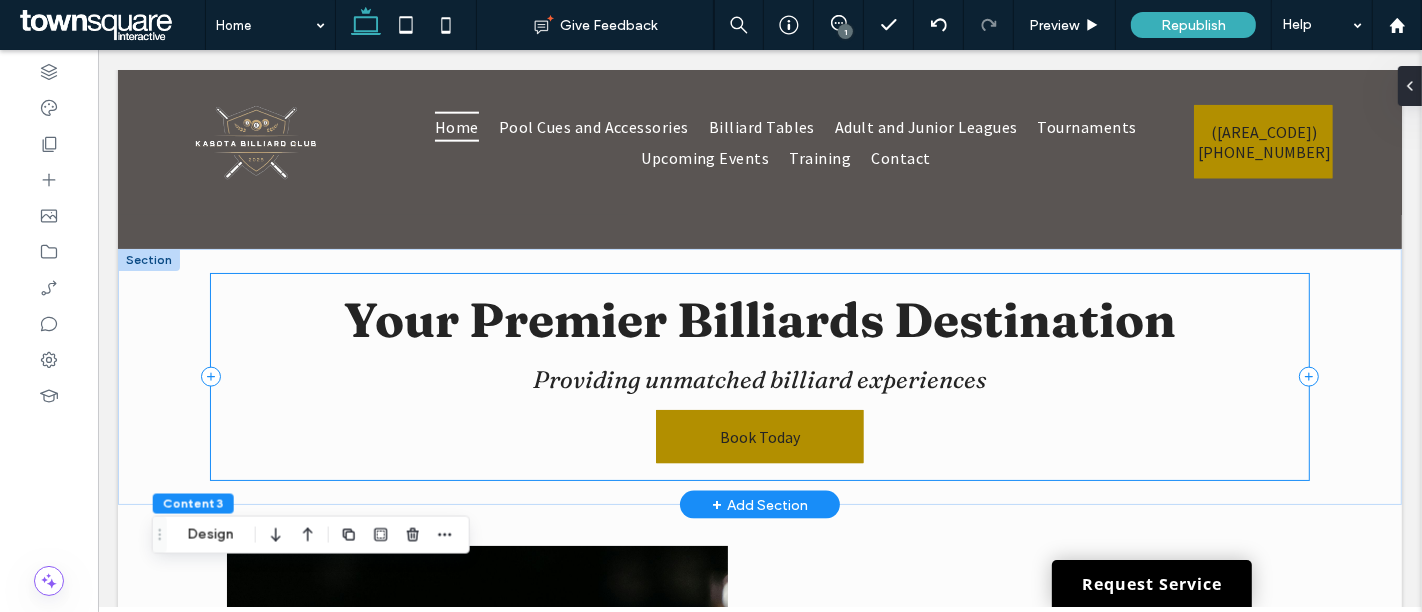 scroll, scrollTop: 2111, scrollLeft: 0, axis: vertical 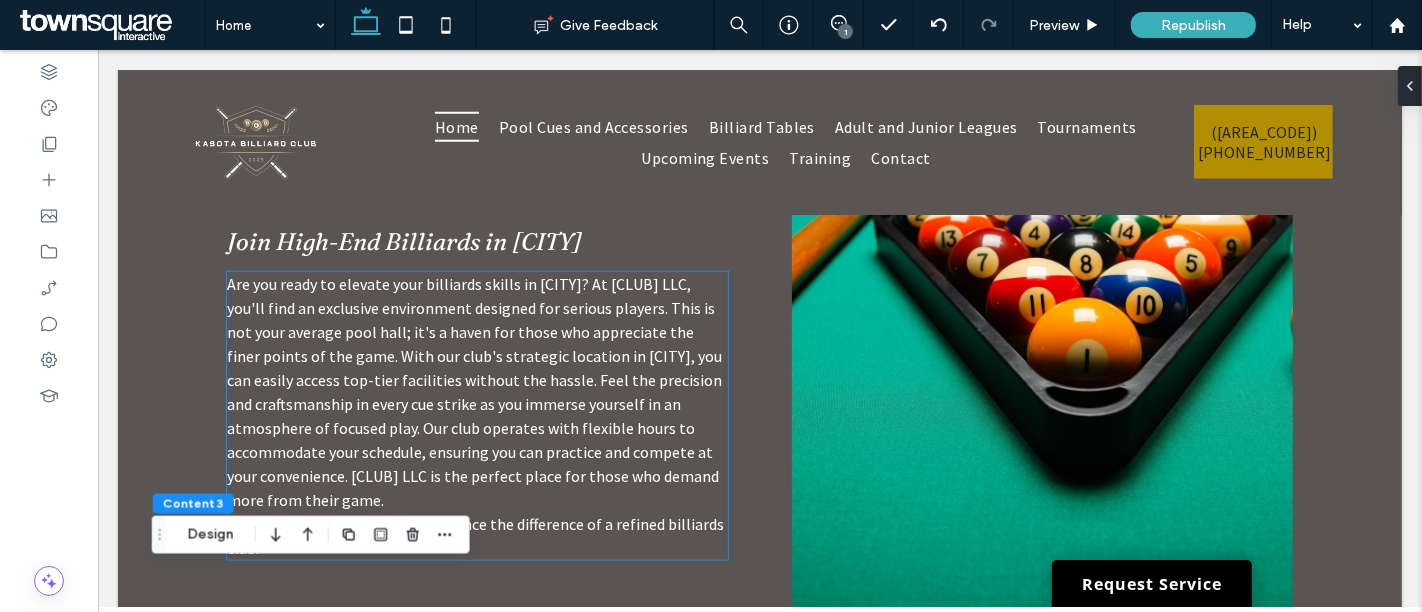 click on "Are you ready to elevate your billiards skills in Kasota? At Kasota Billiards Club LLC, you'll find an exclusive environment designed for serious players. This is not your average pool hall; it's a haven for those who appreciate the finer points of the game. With our club's strategic location in Kasota, you can easily access top-tier facilities without the hassle. Feel the precision and craftsmanship in every cue strike as you immerse yourself in an atmosphere of focused play. Our club operates with flexible hours to accommodate your schedule, ensuring you can practice and compete at your convenience. Kasota Billiards Club LLC is the perfect place for those who demand more from their game." at bounding box center [476, 392] 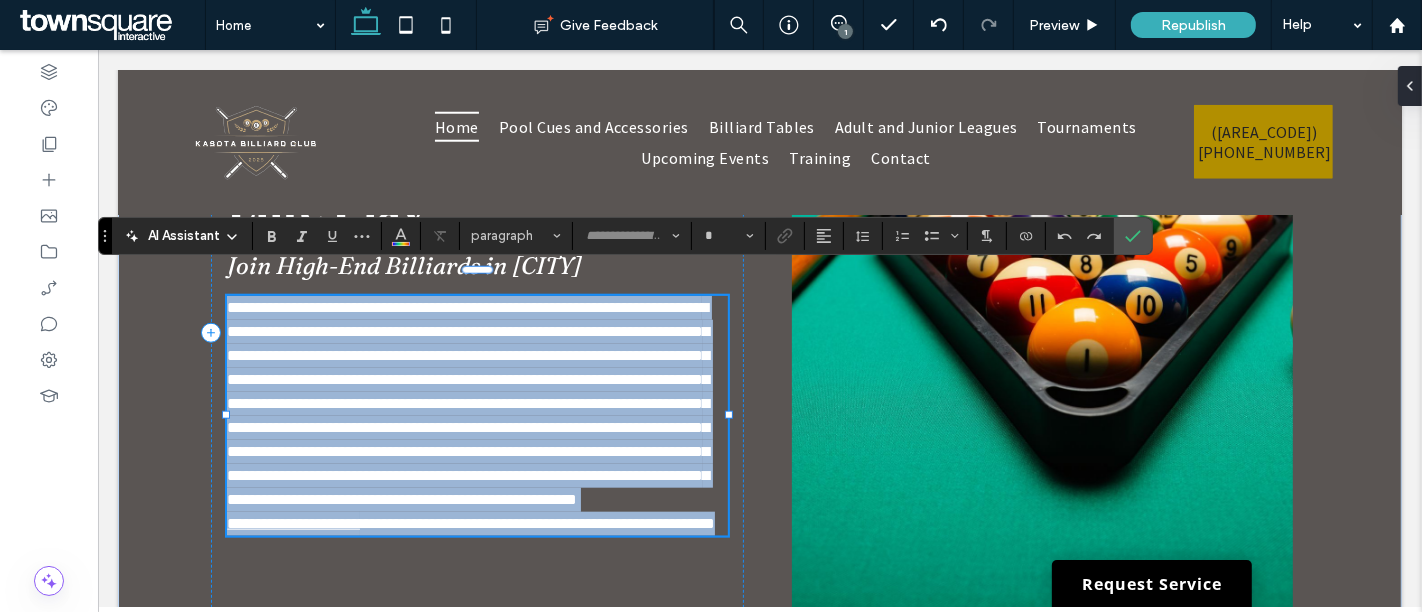 type on "**********" 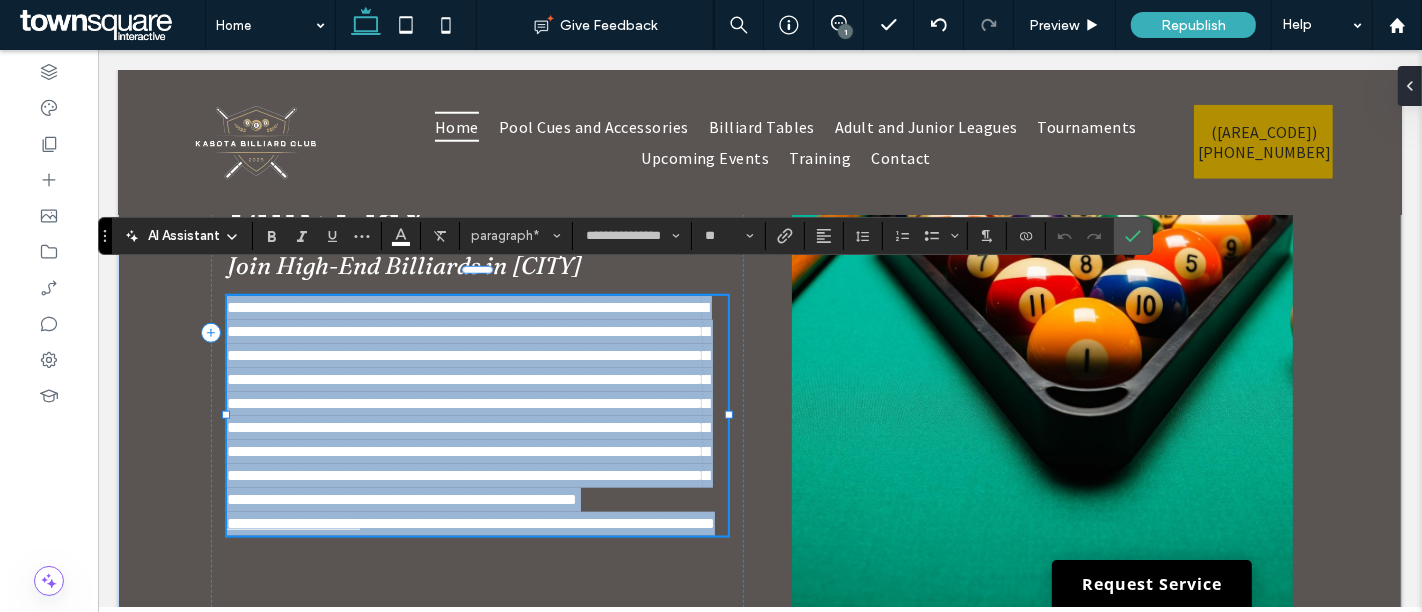 click on "**********" at bounding box center [467, 403] 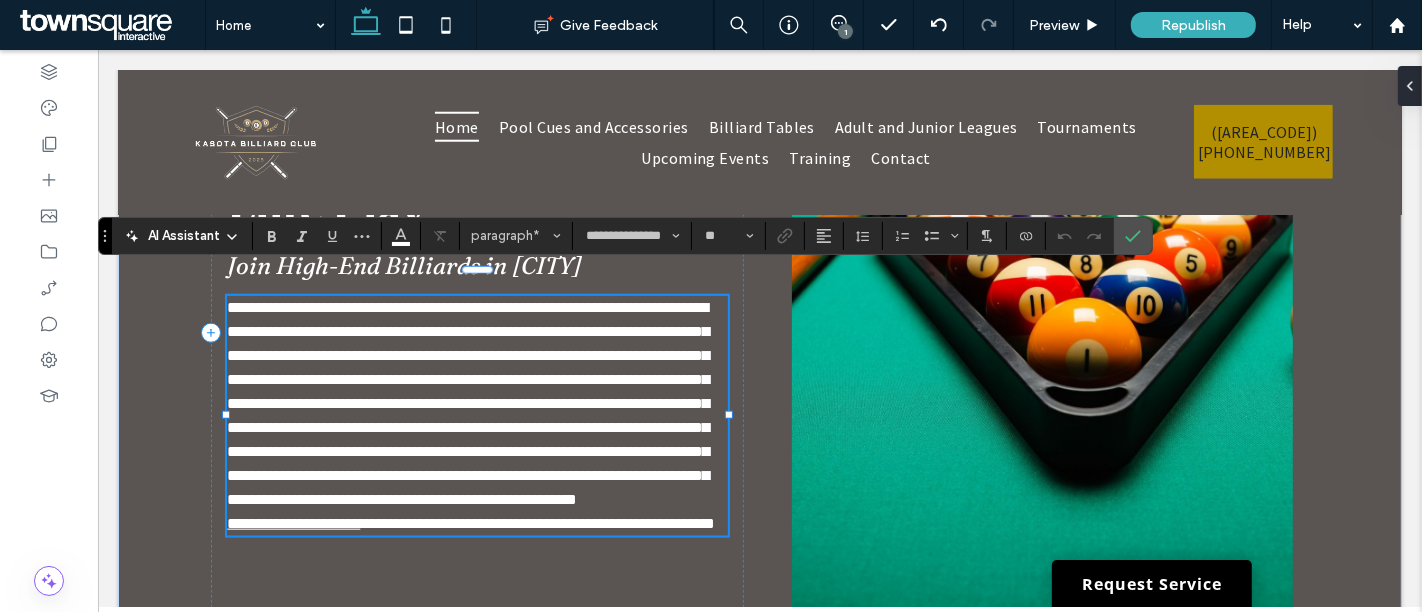 click on "**********" at bounding box center [476, 404] 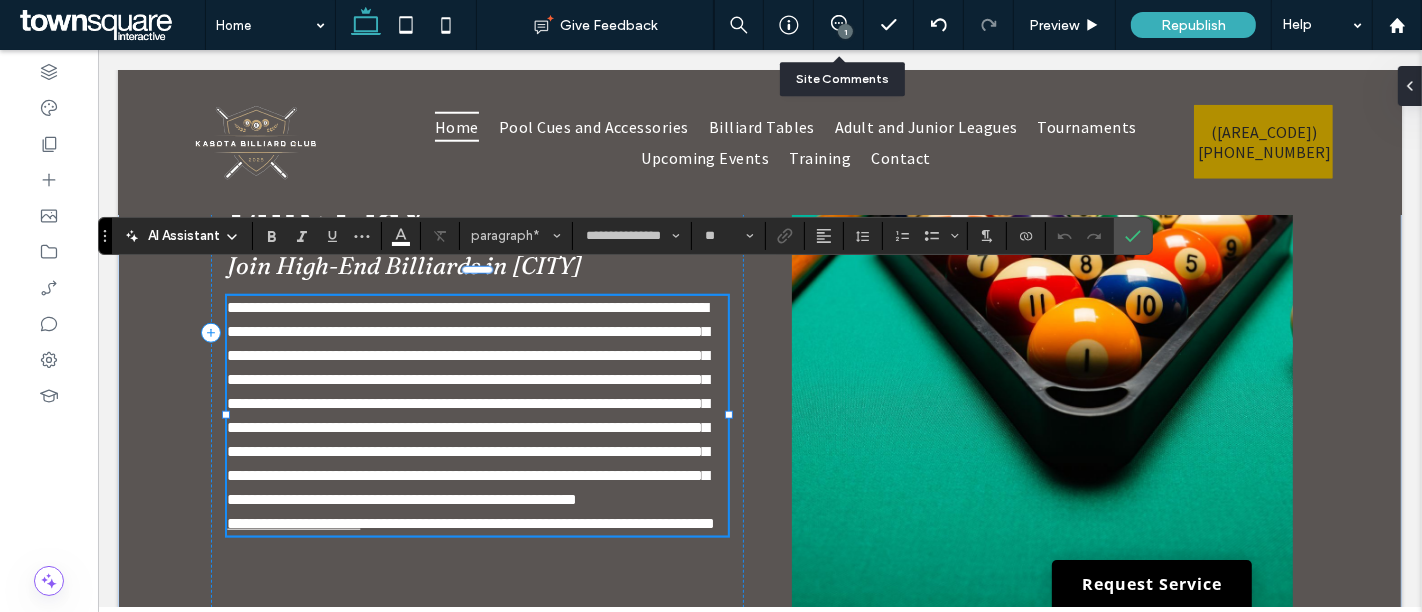 click on "1" at bounding box center (839, 25) 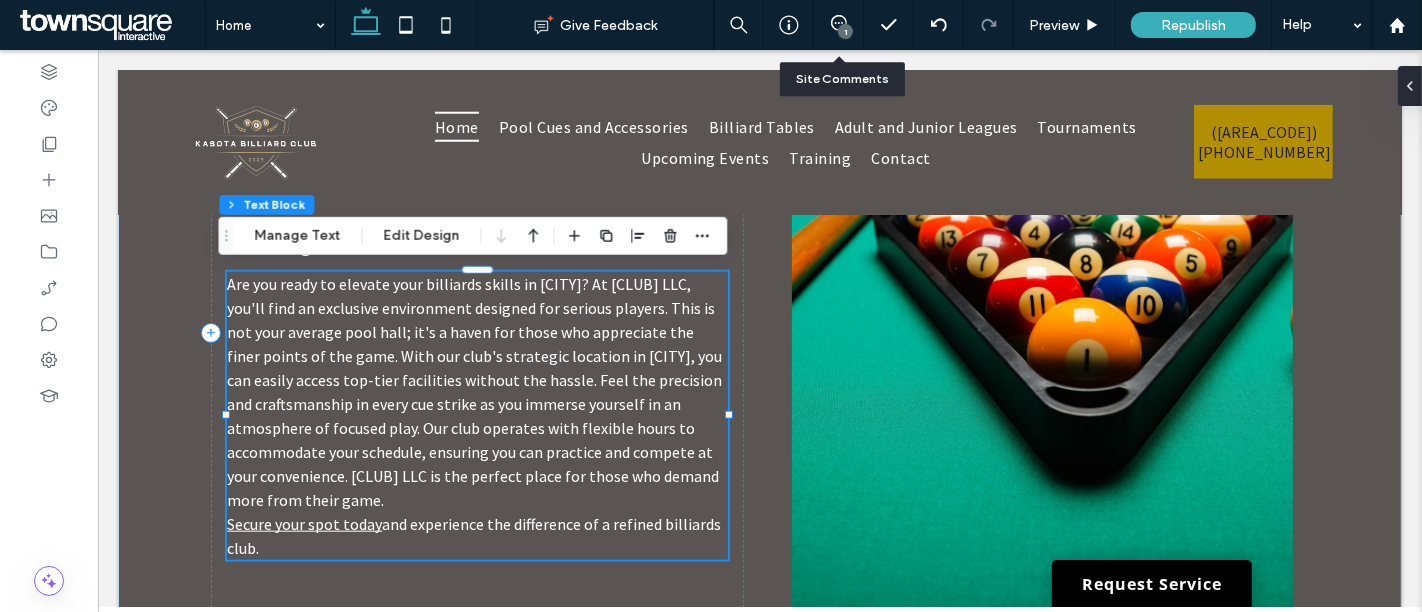 click on "1" at bounding box center (845, 31) 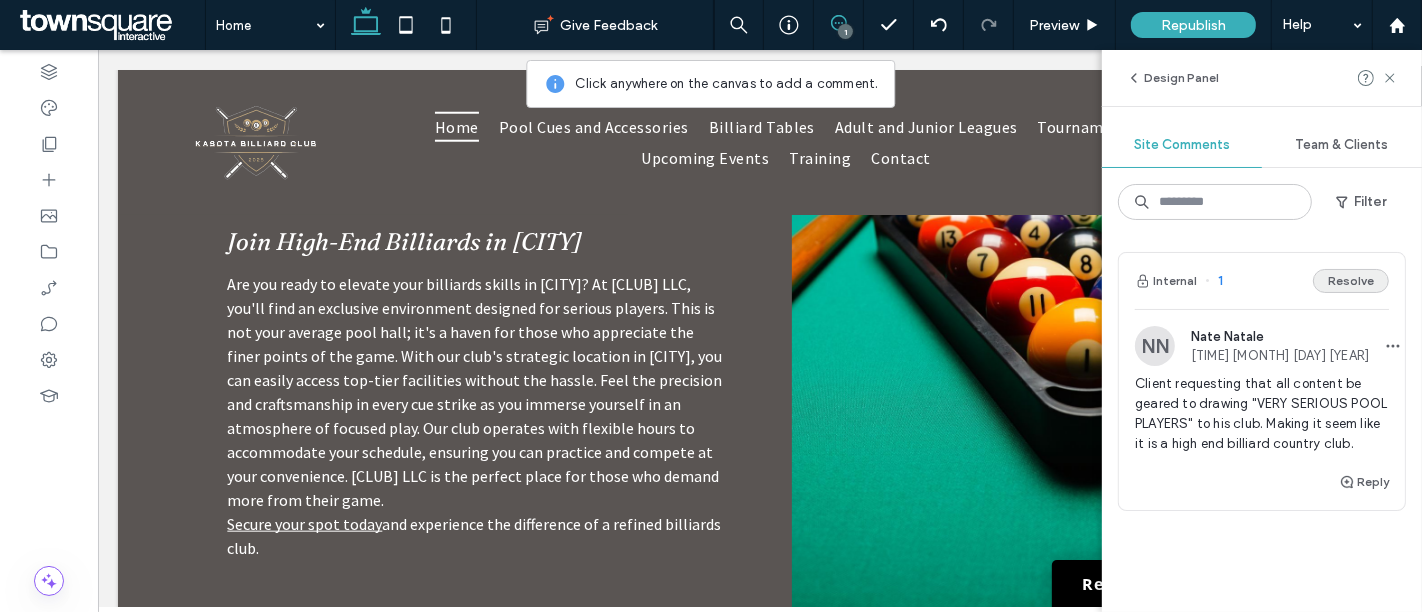 click on "Resolve" at bounding box center (1351, 281) 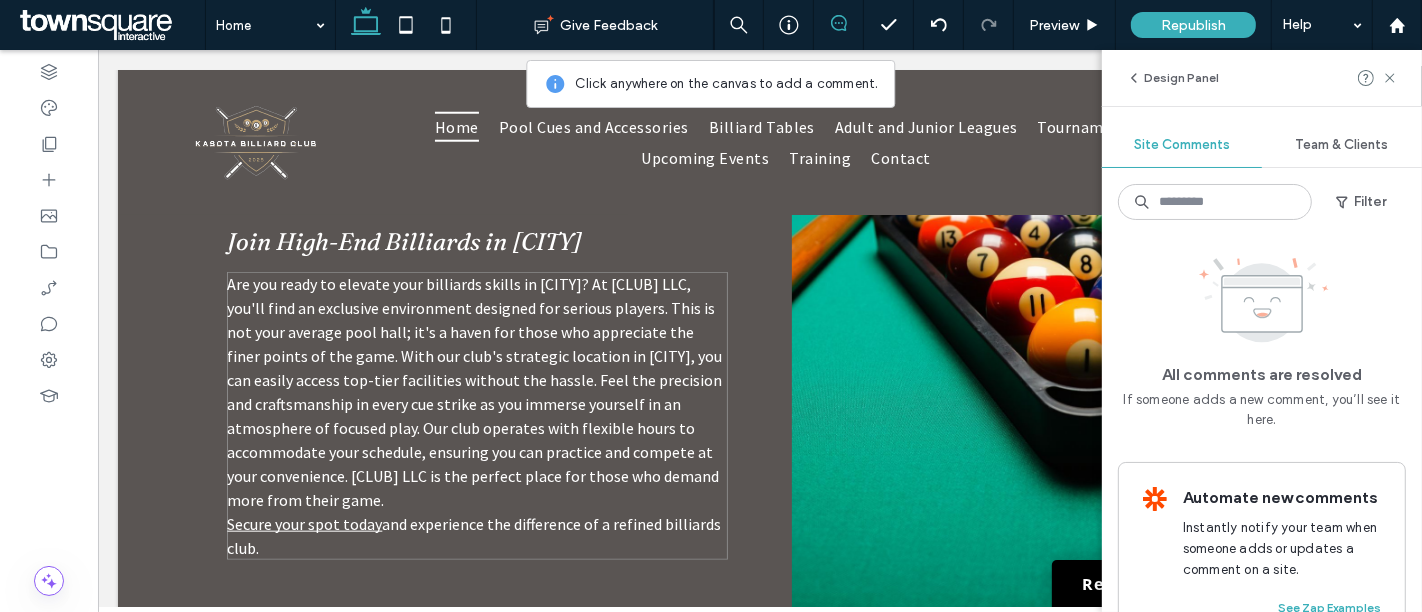 click on "Are you ready to elevate your billiards skills in Kasota? At Kasota Billiards Club LLC, you'll find an exclusive environment designed for serious players. This is not your average pool hall; it's a haven for those who appreciate the finer points of the game. With our club's strategic location in Kasota, you can easily access top-tier facilities without the hassle. Feel the precision and craftsmanship in every cue strike as you immerse yourself in an atmosphere of focused play. Our club operates with flexible hours to accommodate your schedule, ensuring you can practice and compete at your convenience. Kasota Billiards Club LLC is the perfect place for those who demand more from their game." at bounding box center [473, 392] 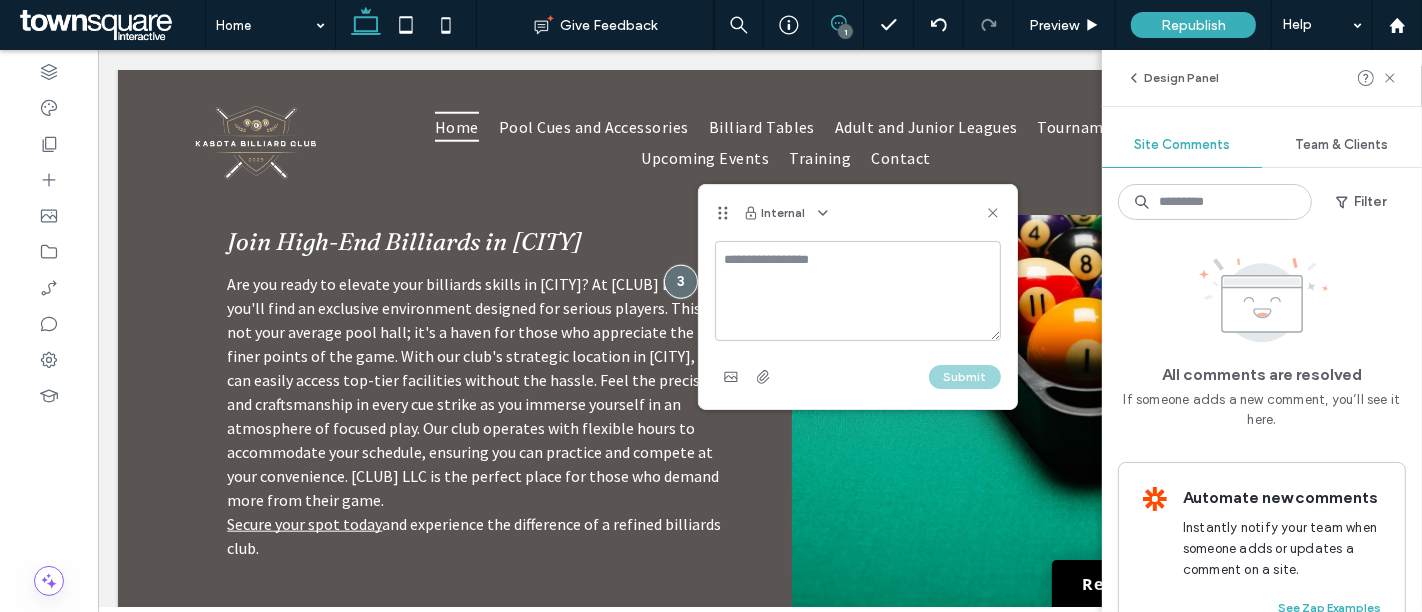 click at bounding box center [858, 291] 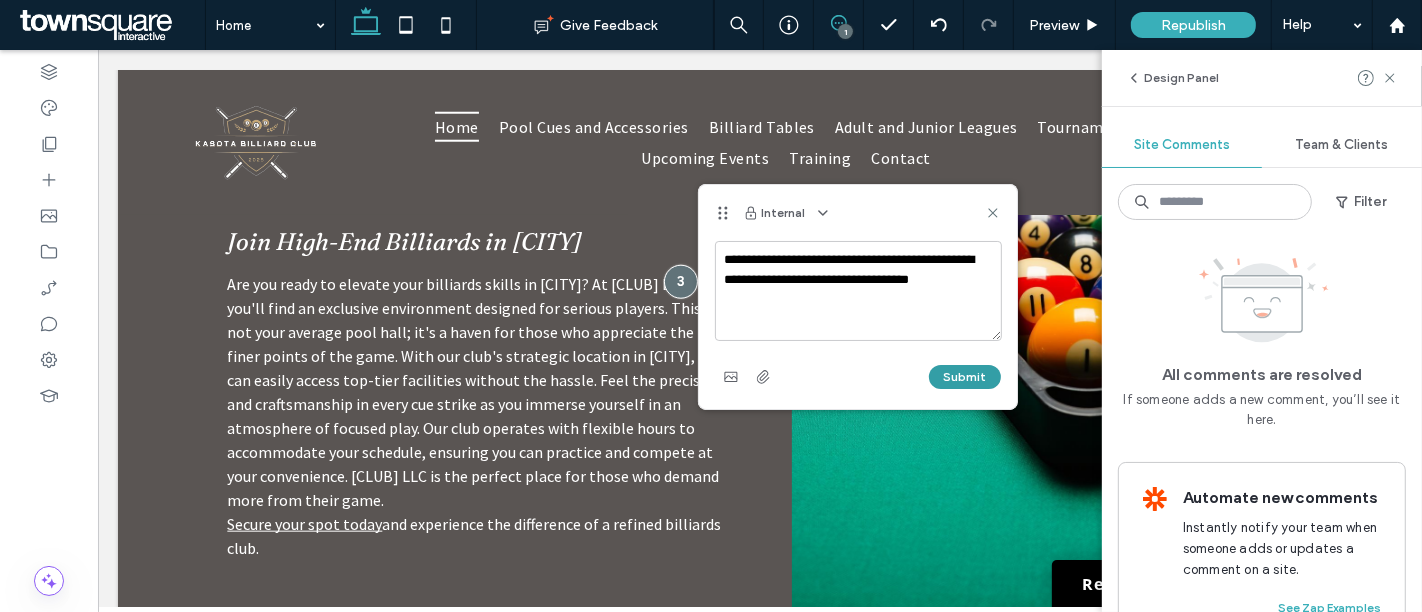 type on "**********" 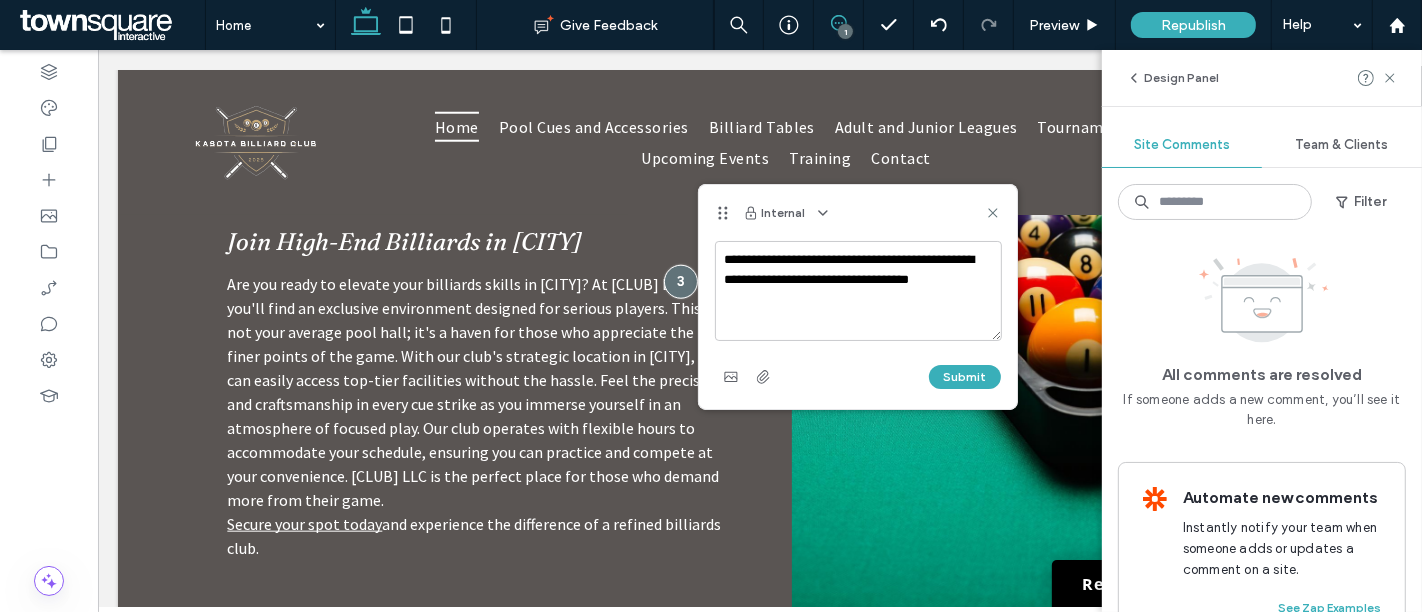 click on "Submit" at bounding box center [965, 377] 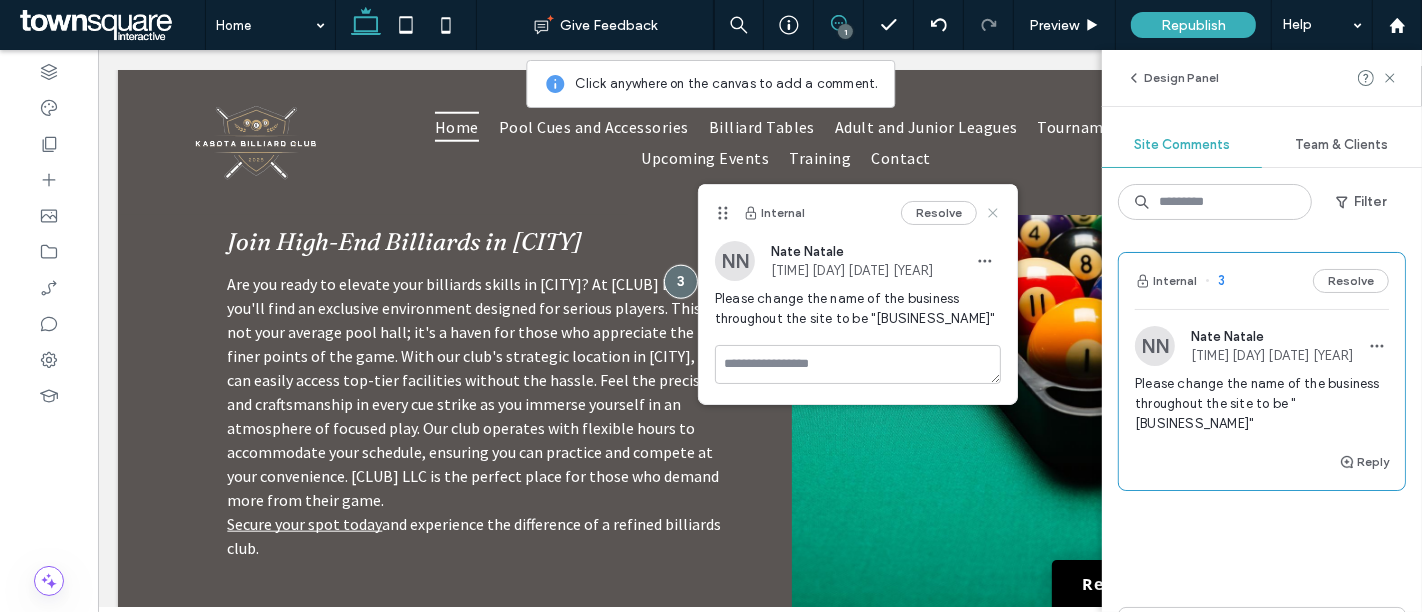 click 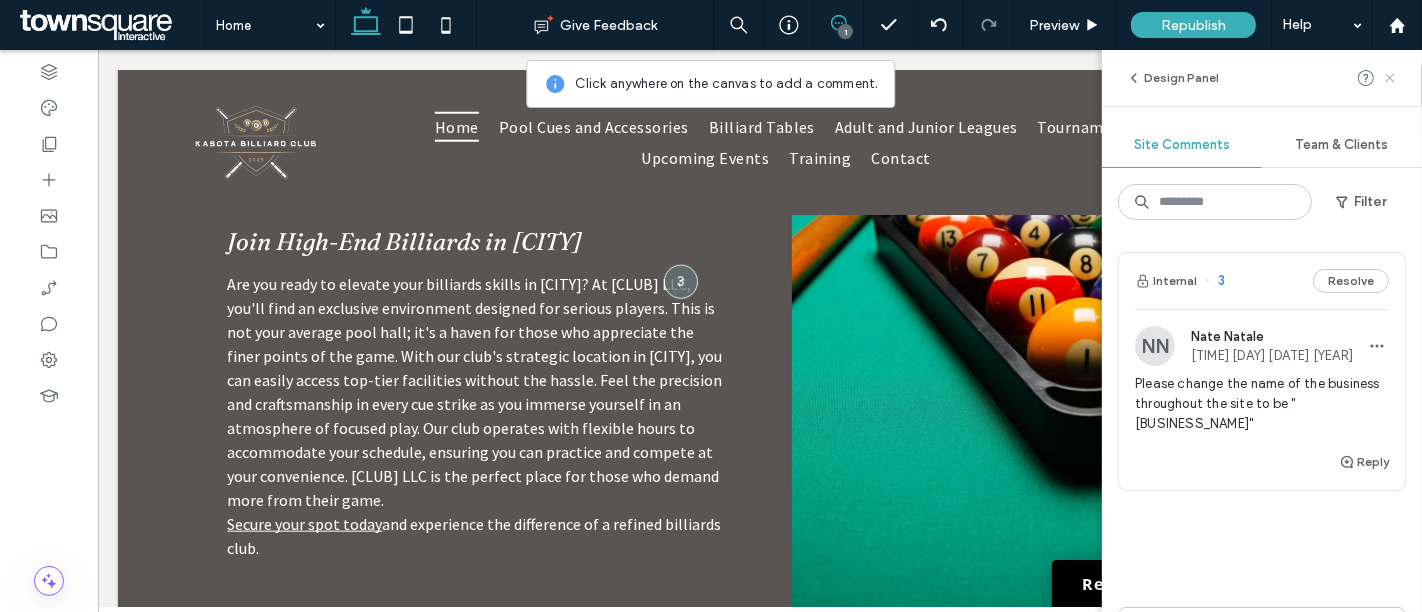 click 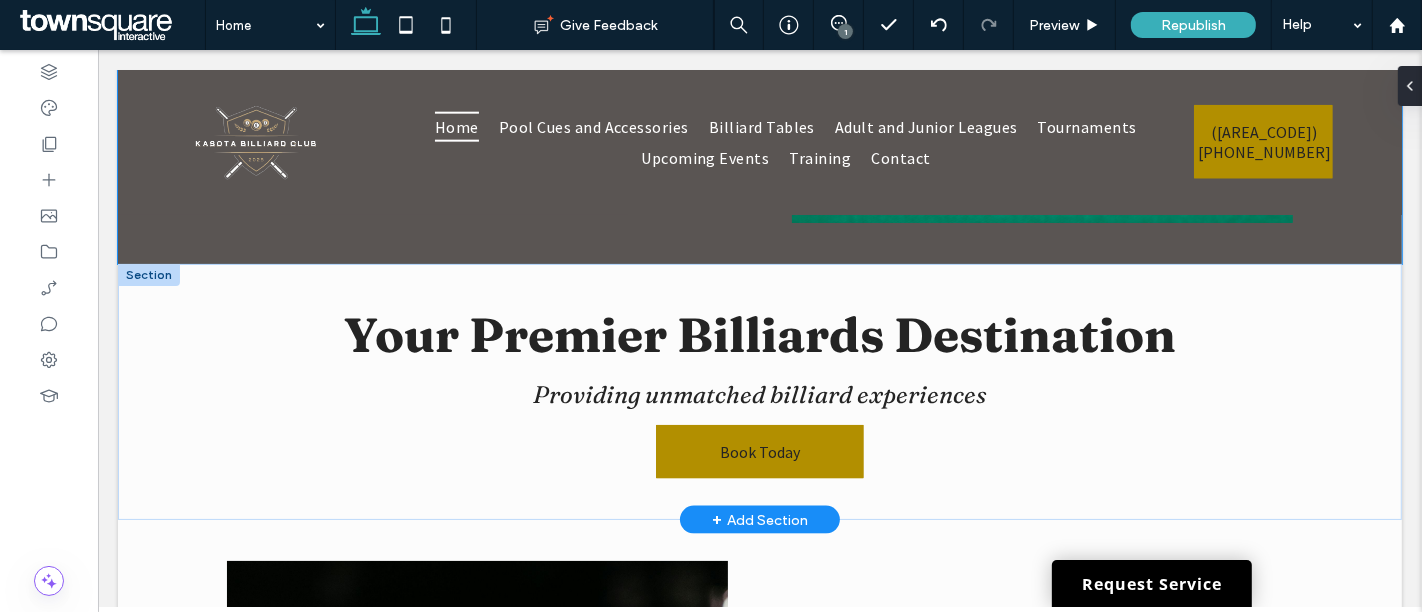 scroll, scrollTop: 2111, scrollLeft: 0, axis: vertical 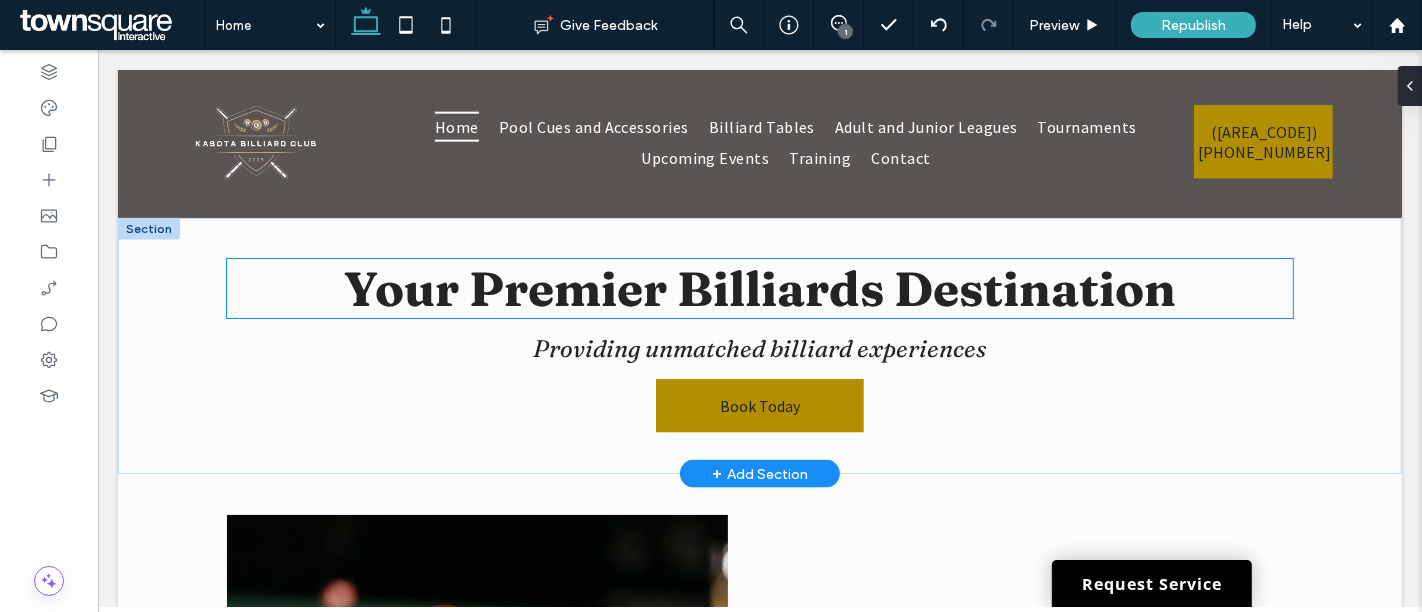 click on "Your Premier Billiards Destination" at bounding box center [759, 288] 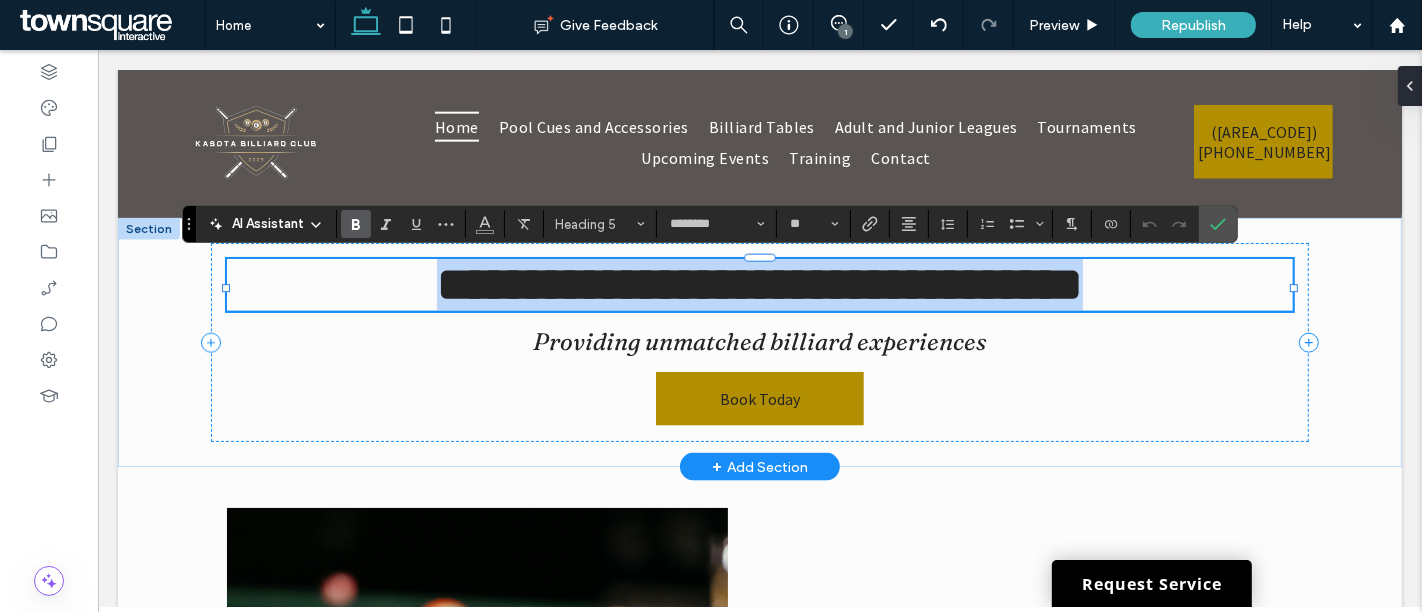 click on "**********" at bounding box center (759, 284) 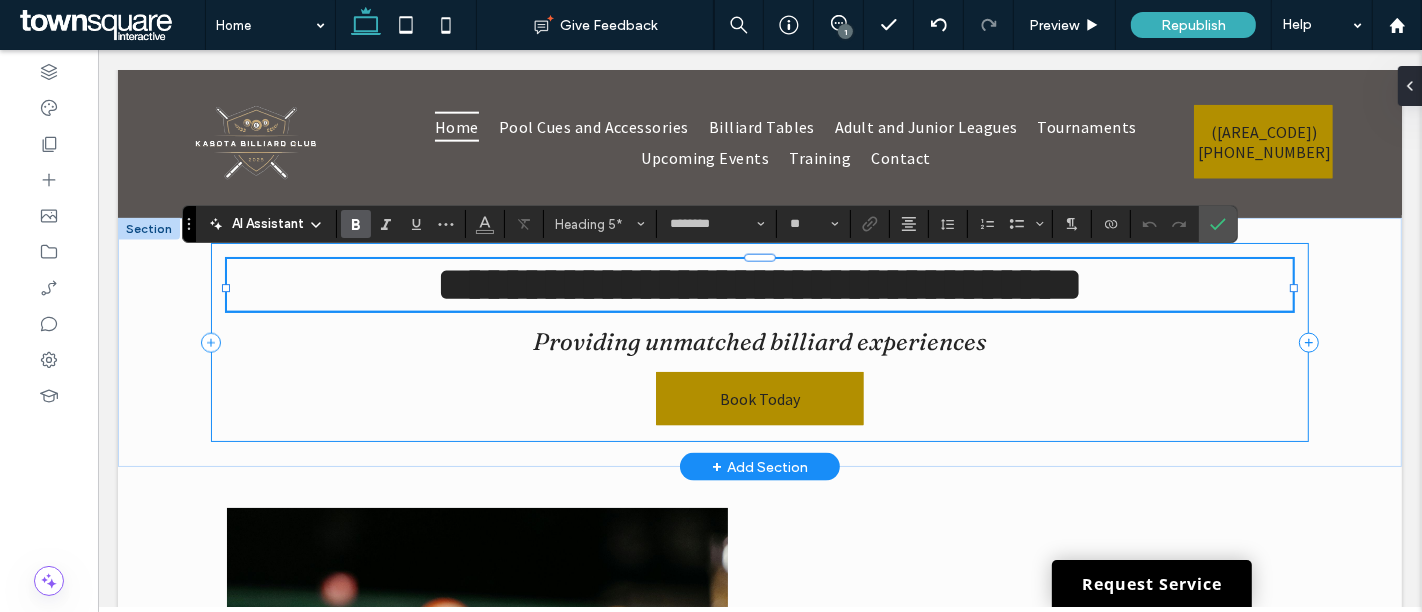 click on "**********" at bounding box center [758, 342] 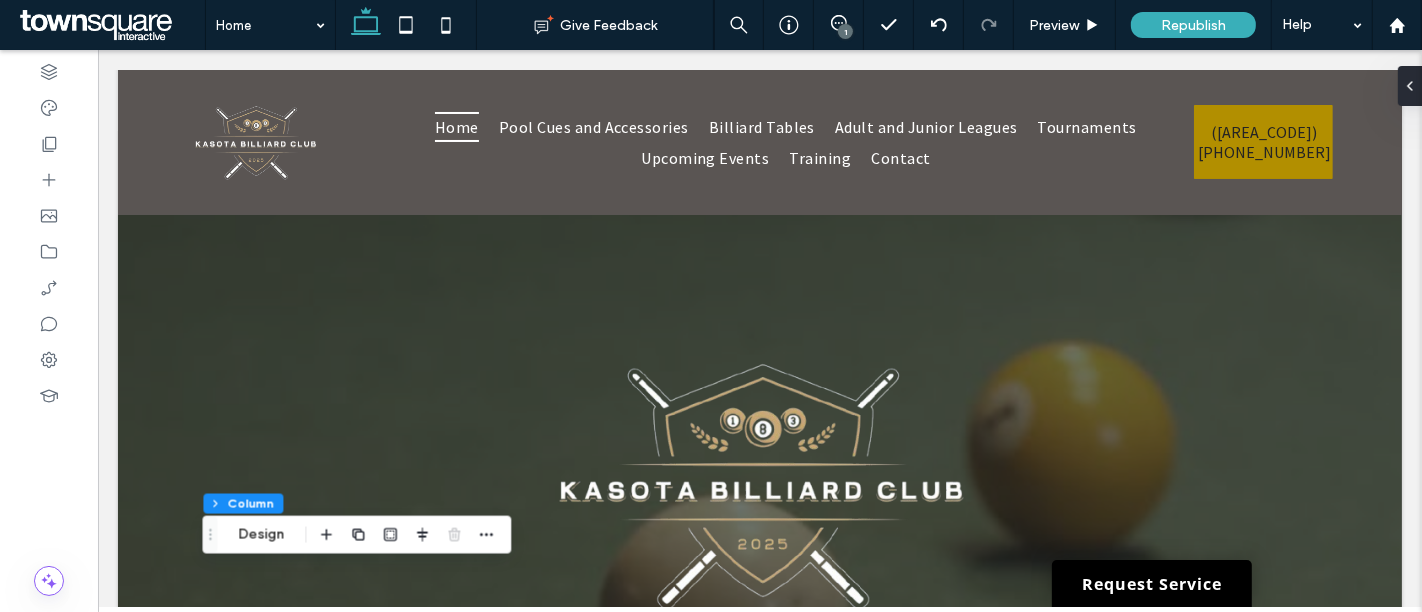 scroll, scrollTop: 0, scrollLeft: 0, axis: both 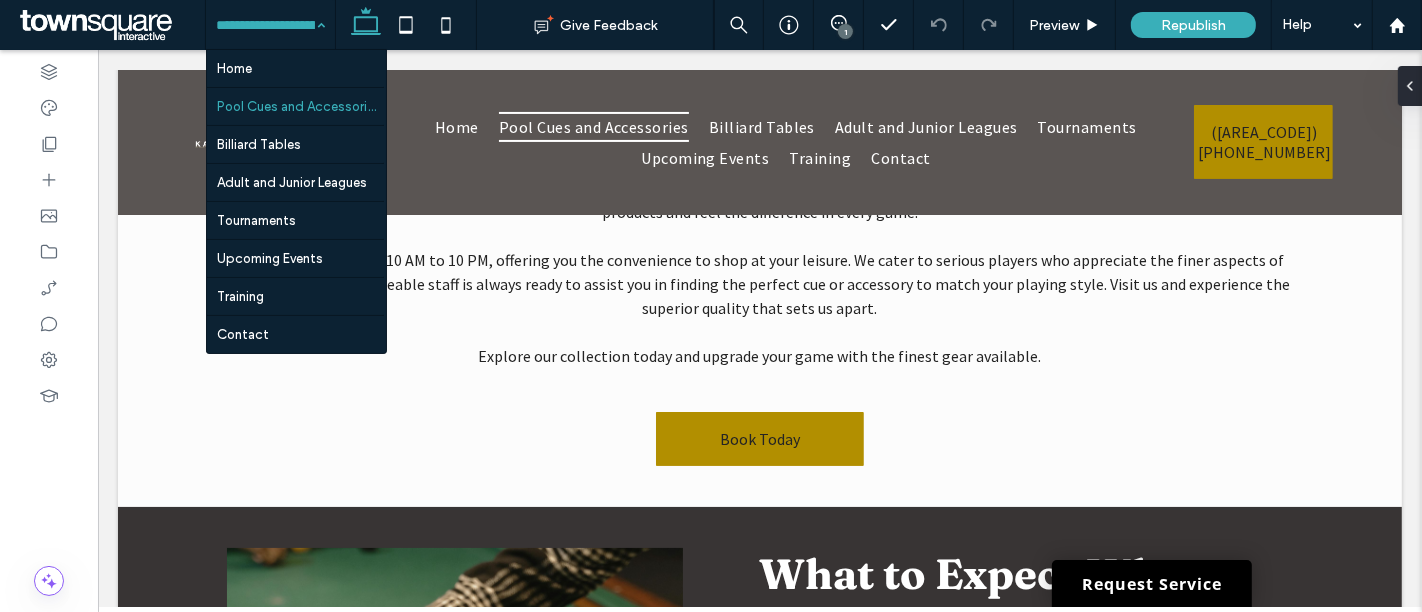 click at bounding box center [265, 25] 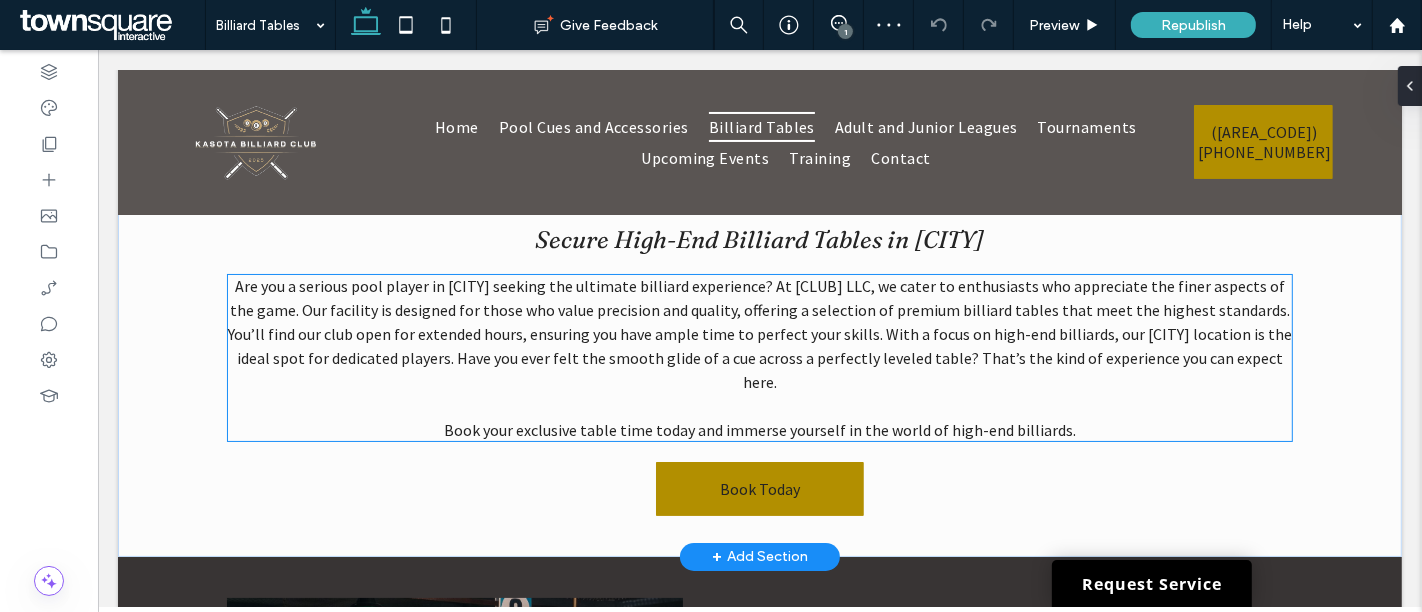scroll, scrollTop: 222, scrollLeft: 0, axis: vertical 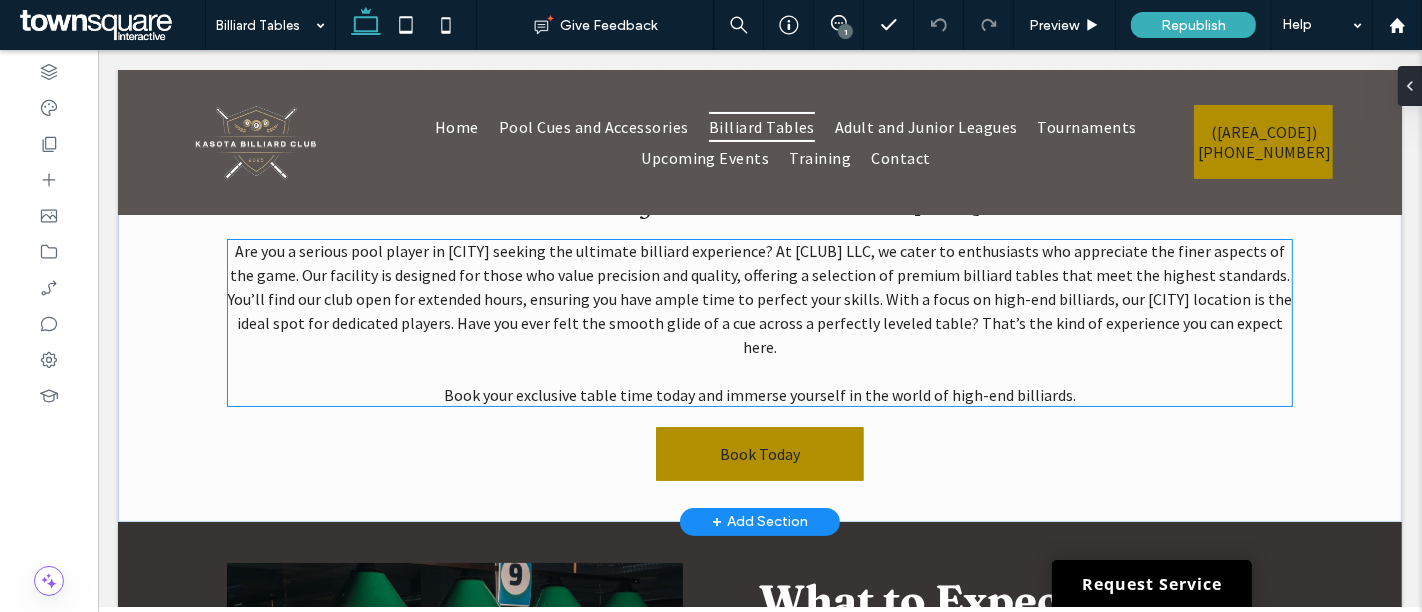 click on "Are you a serious pool player in Kasota seeking the ultimate billiard experience? At Kasota Billiards Club LLC, we cater to enthusiasts who appreciate the finer aspects of the game. Our facility is designed for those who value precision and quality, offering a selection of premium billiard tables that meet the highest standards. You’ll find our club open for extended hours, ensuring you have ample time to perfect your skills. With a focus on high-end billiards, our Kasota location is the ideal spot for dedicated players. Have you ever felt the smooth glide of a cue across a perfectly leveled table? That’s the kind of experience you can expect here." at bounding box center (759, 299) 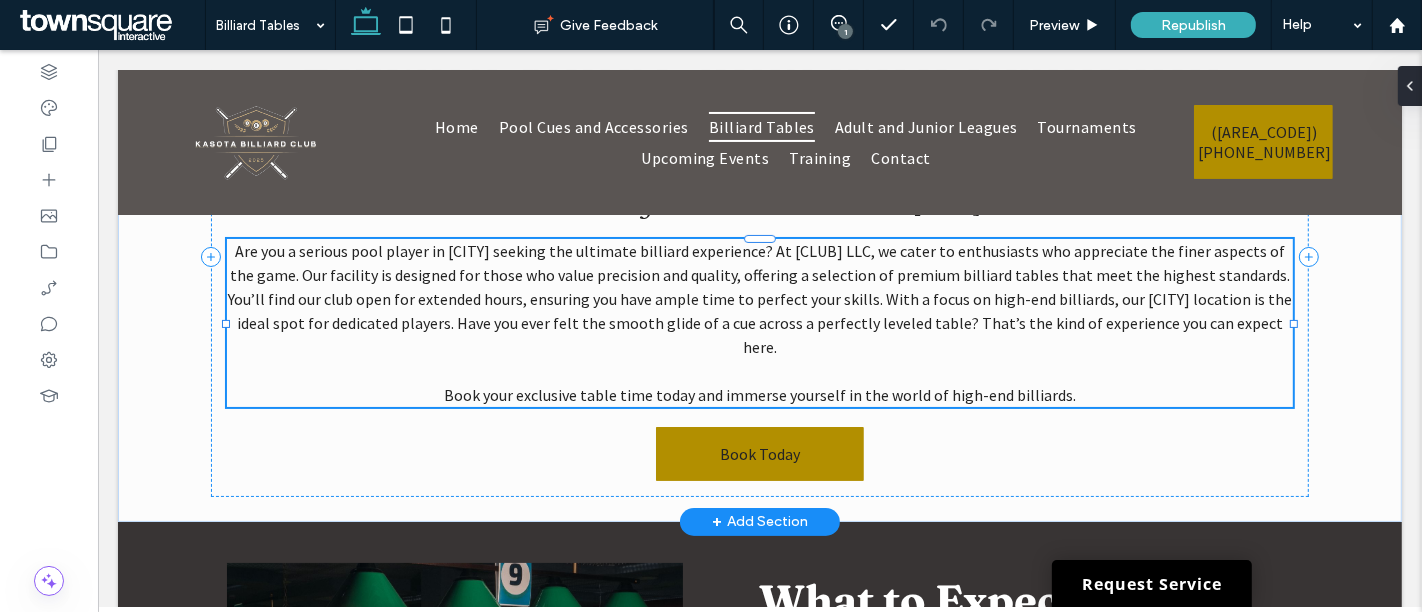 click on "Are you a serious pool player in Kasota seeking the ultimate billiard experience? At Kasota Billiards Club LLC, we cater to enthusiasts who appreciate the finer aspects of the game. Our facility is designed for those who value precision and quality, offering a selection of premium billiard tables that meet the highest standards. You’ll find our club open for extended hours, ensuring you have ample time to perfect your skills. With a focus on high-end billiards, our Kasota location is the ideal spot for dedicated players. Have you ever felt the smooth glide of a cue across a perfectly leveled table? That’s the kind of experience you can expect here." at bounding box center [759, 299] 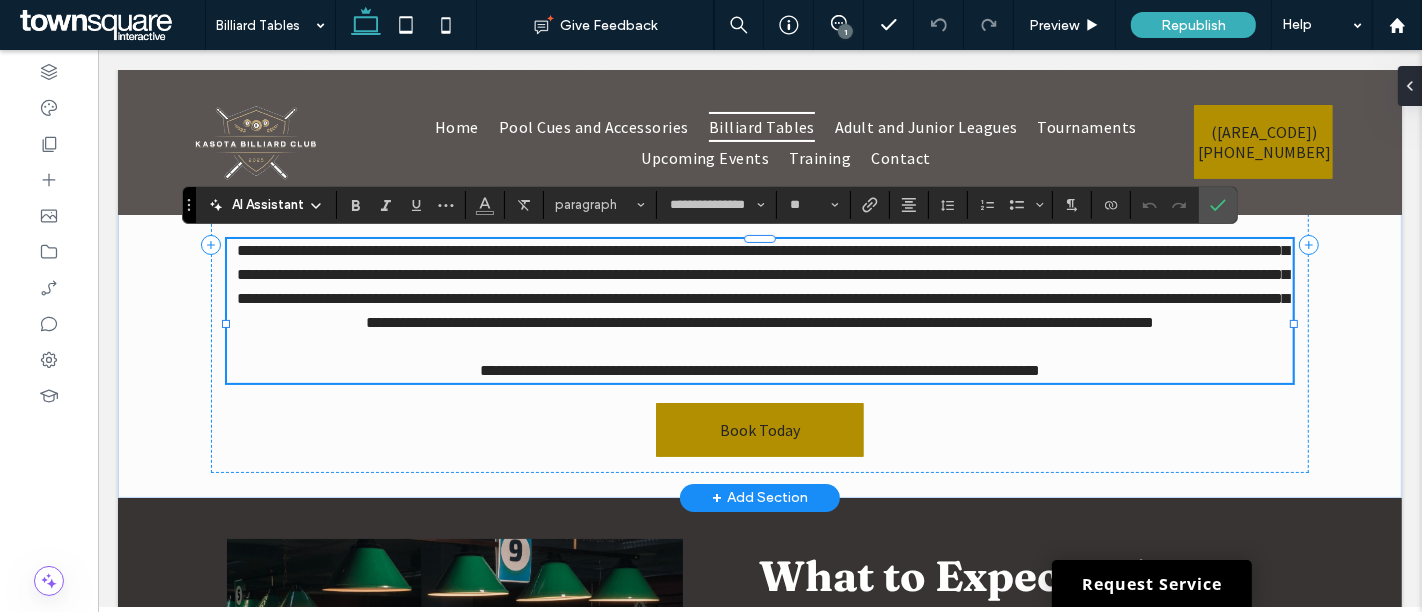 click on "**********" at bounding box center [762, 286] 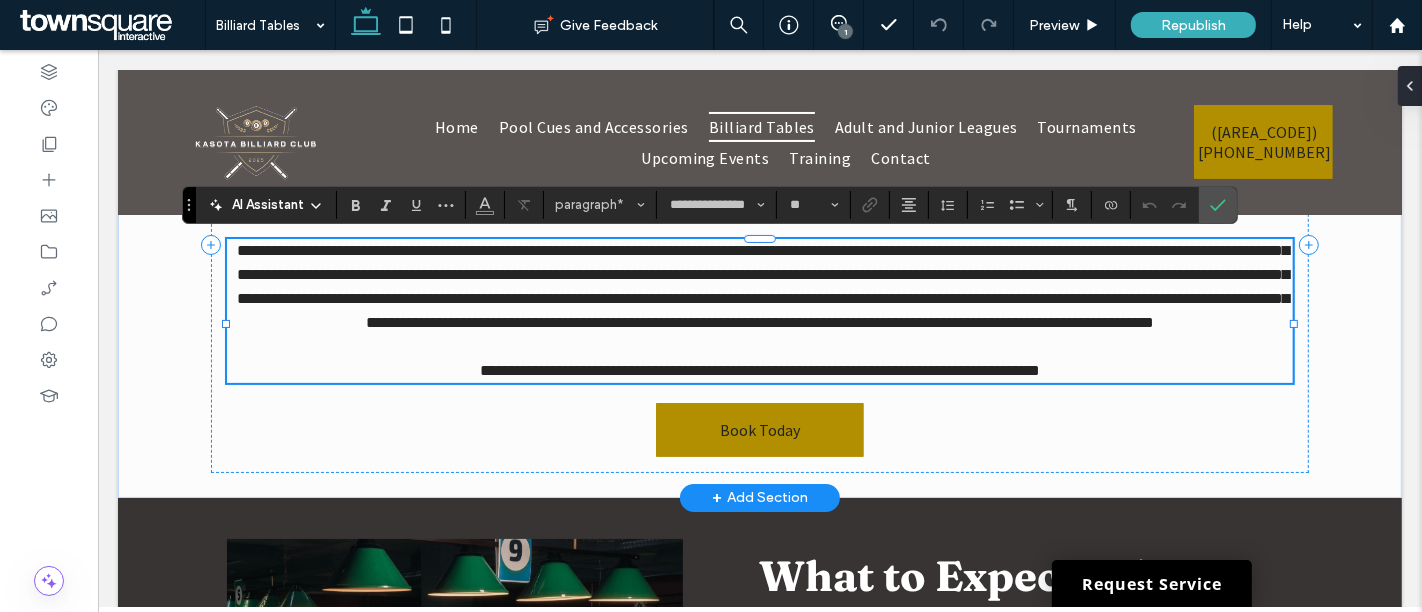 type 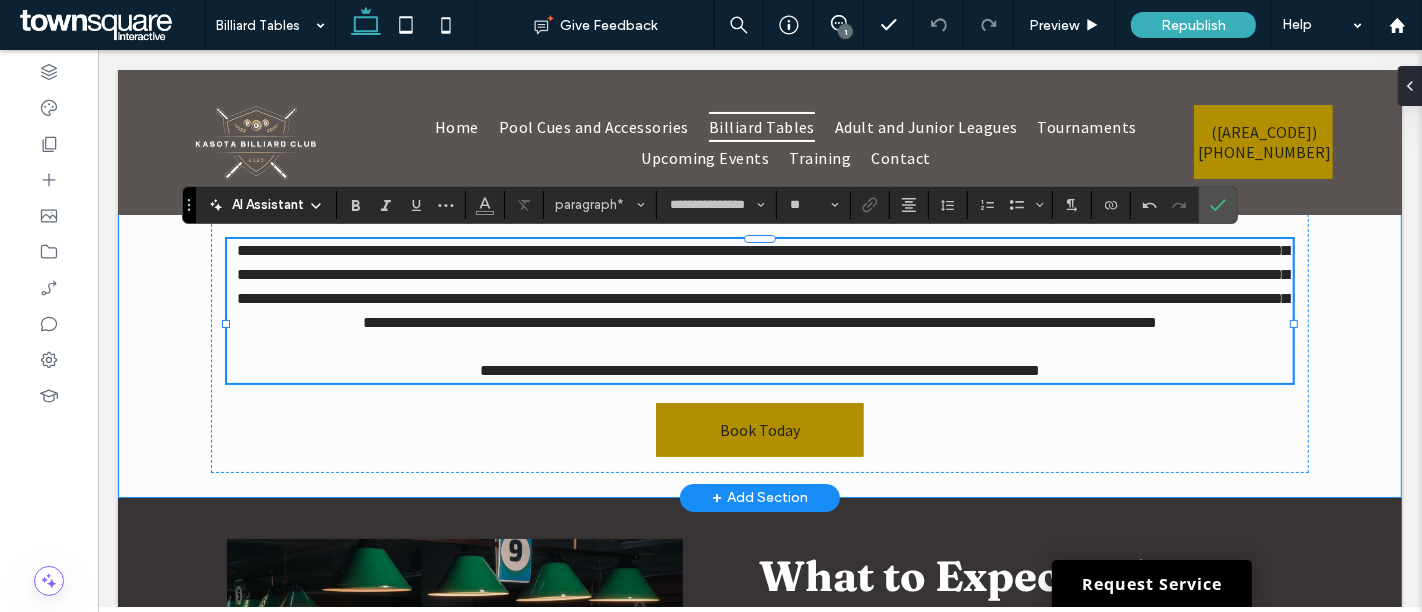 click on "**********" at bounding box center (759, 245) 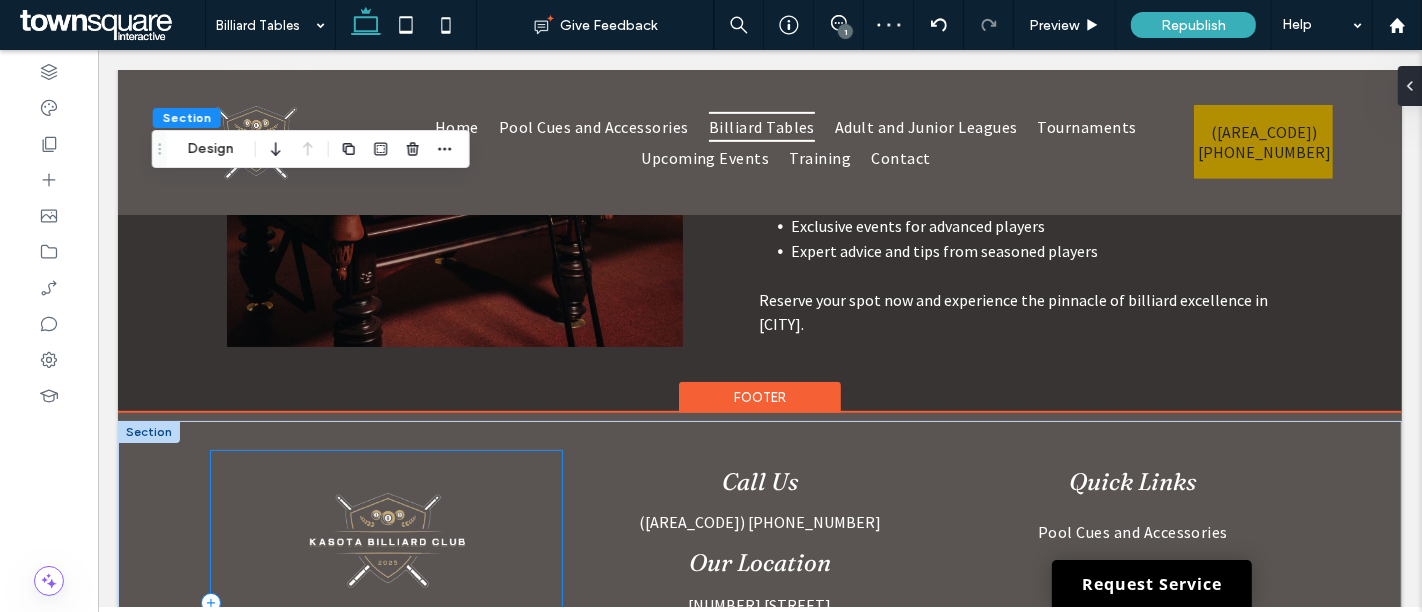 scroll, scrollTop: 666, scrollLeft: 0, axis: vertical 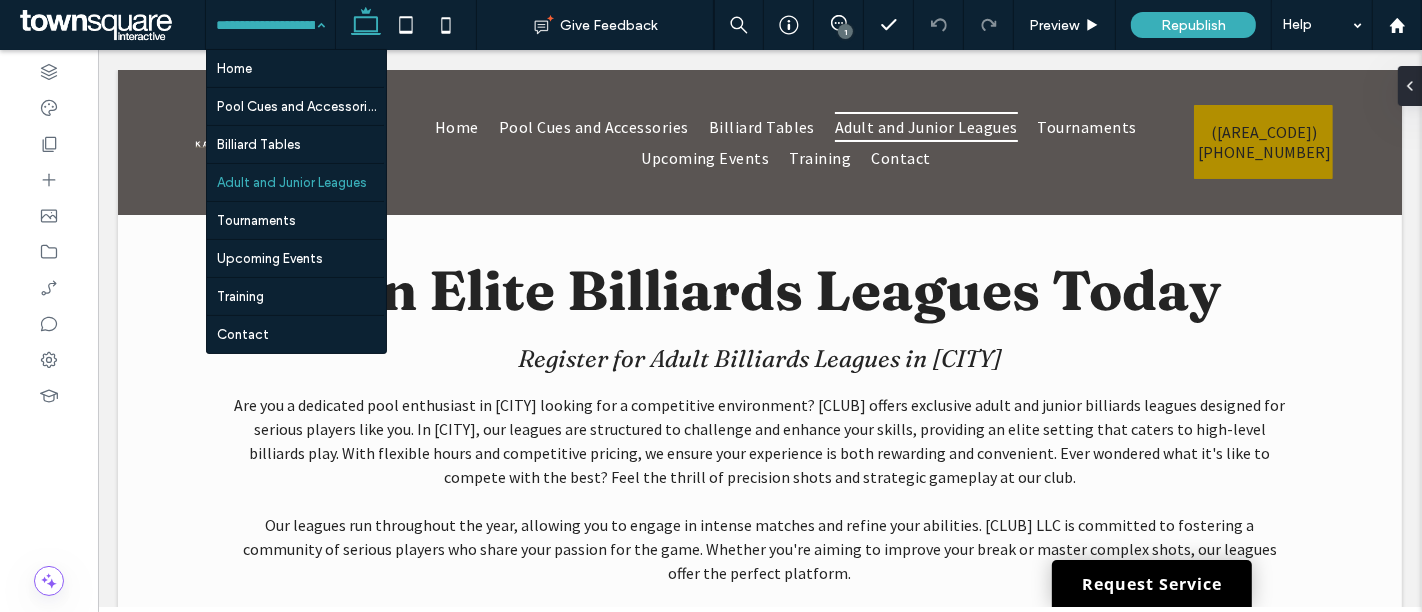 click on "Home Pool Cues and Accessories Billiard Tables Adult and Junior Leagues Tournaments Upcoming Events Training Contact" at bounding box center (270, 25) 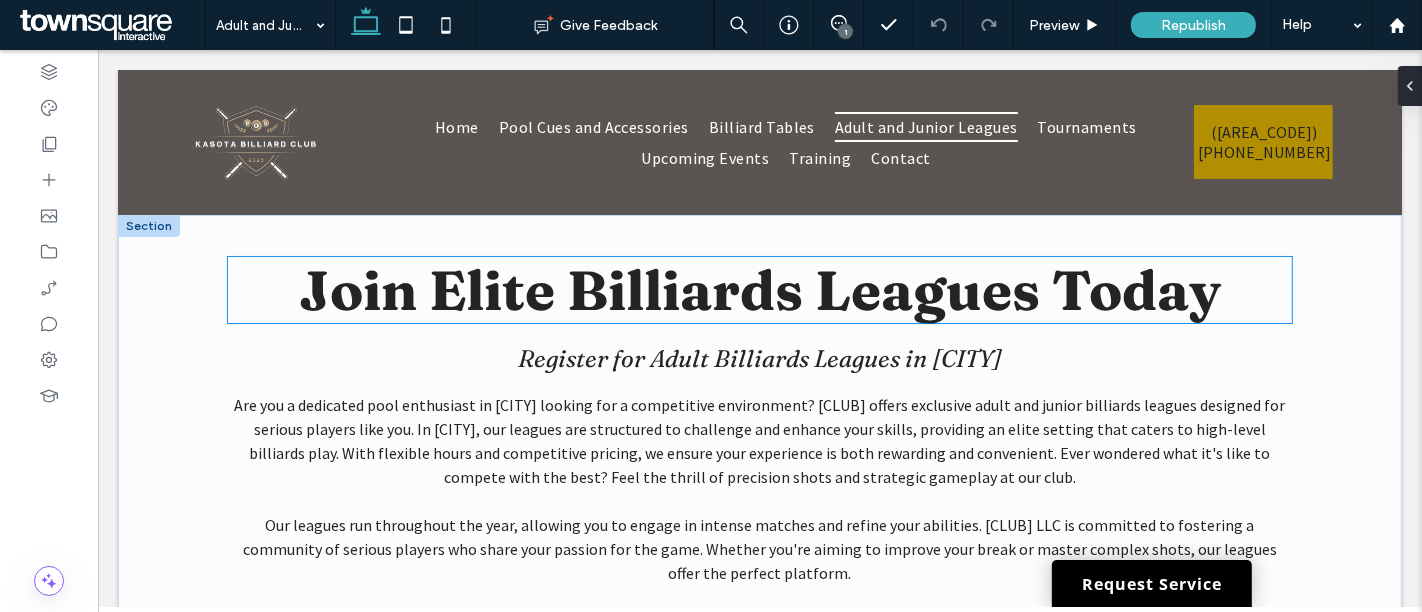 click on "Join Elite Billiards Leagues Today" at bounding box center [759, 290] 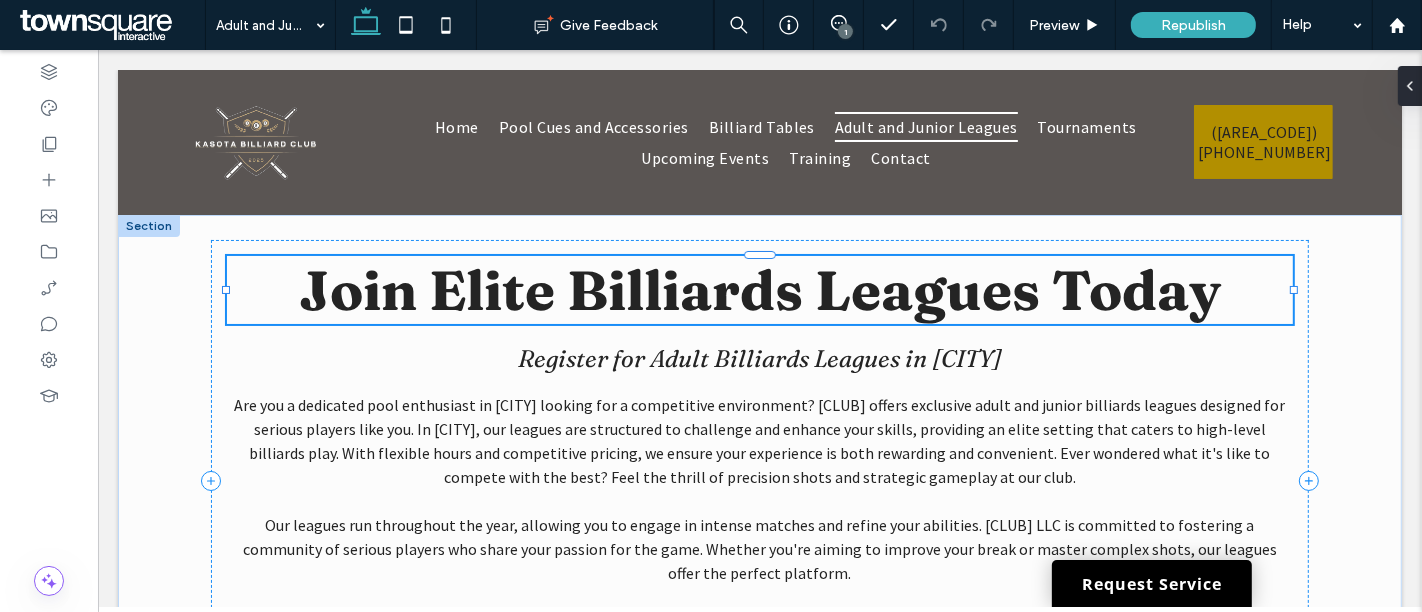 click on "Join Elite Billiards Leagues Today" at bounding box center (758, 290) 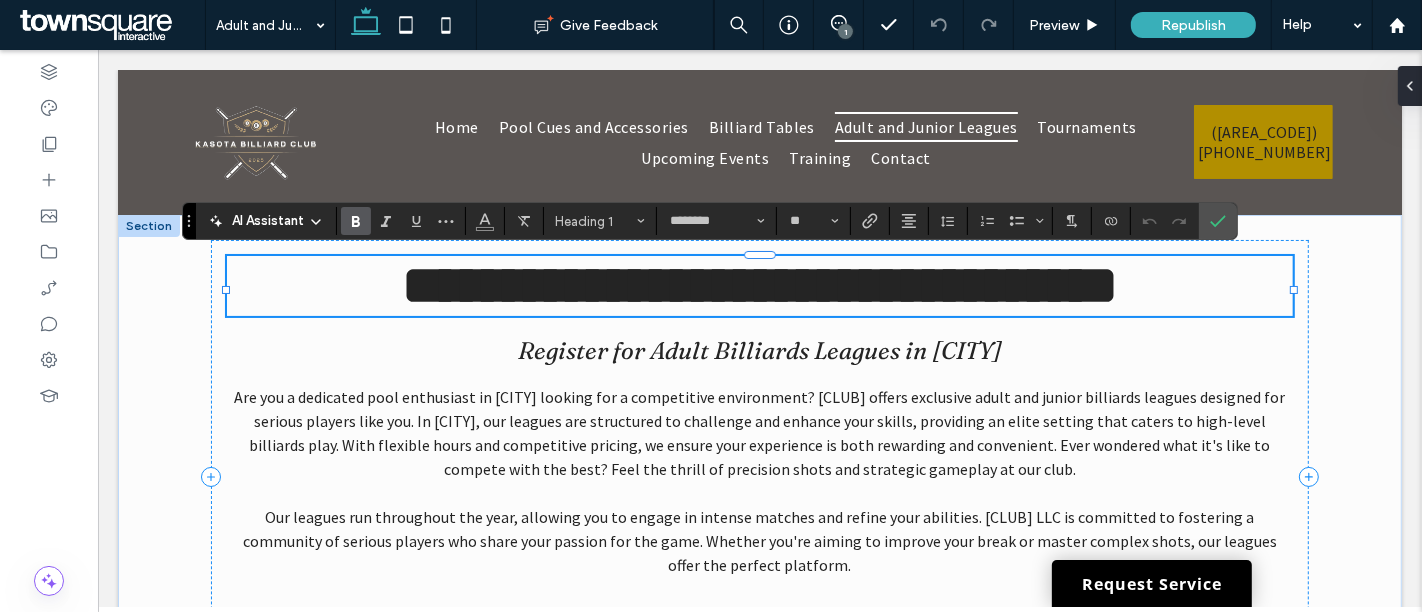 click on "**********" at bounding box center (759, 285) 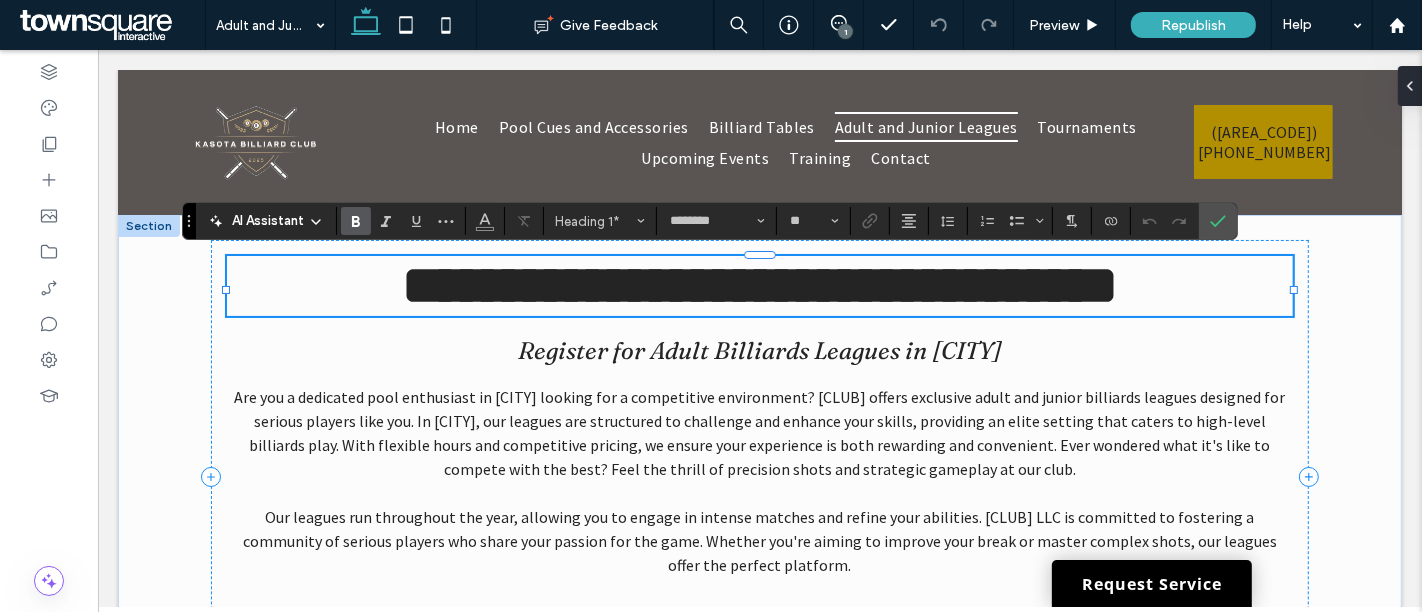 click on "**********" at bounding box center [759, 285] 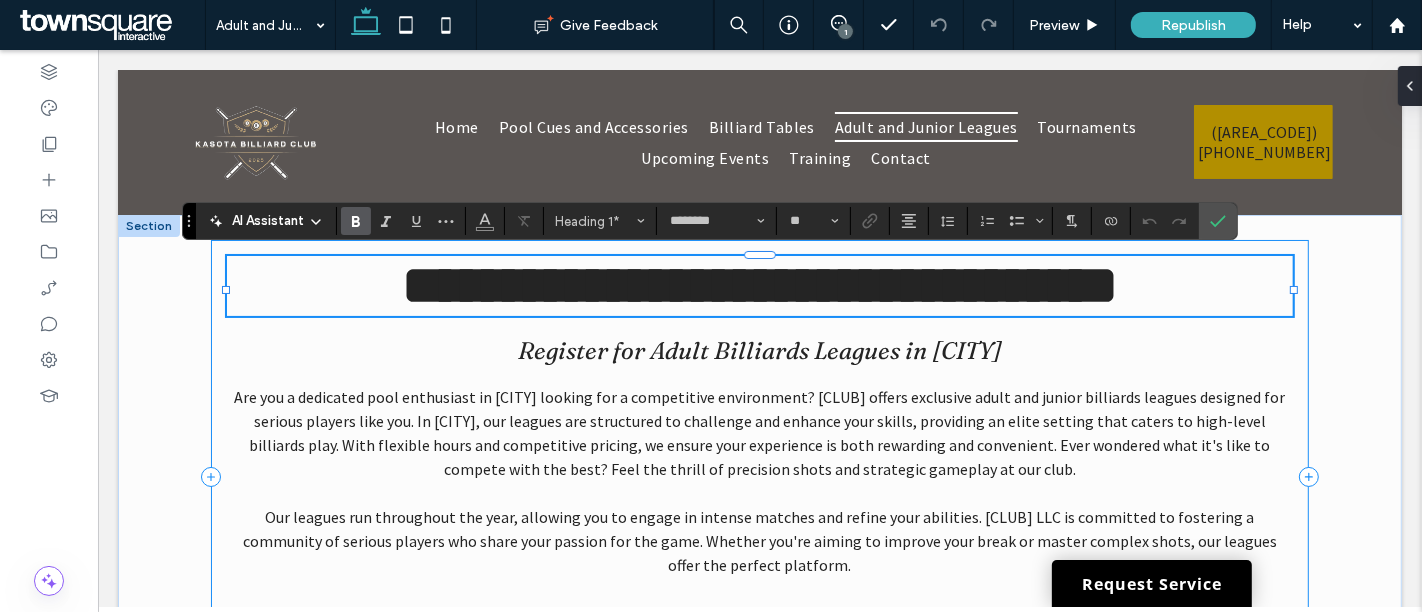 type 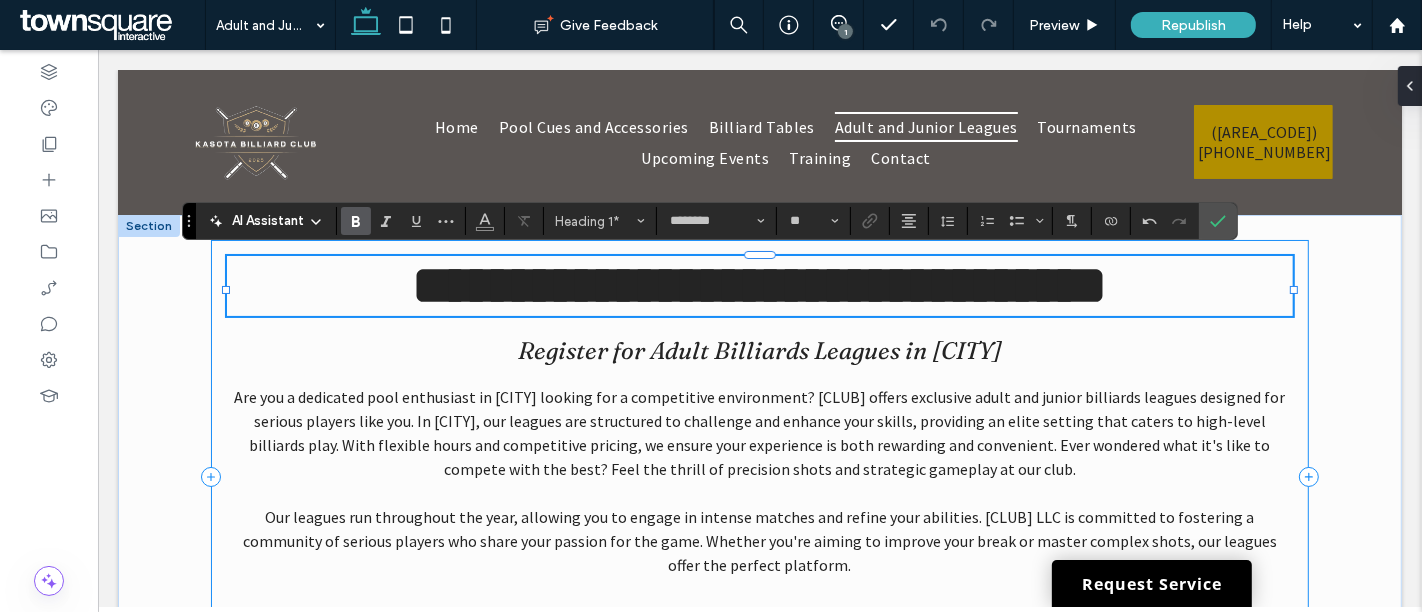 click on "**********" at bounding box center (758, 477) 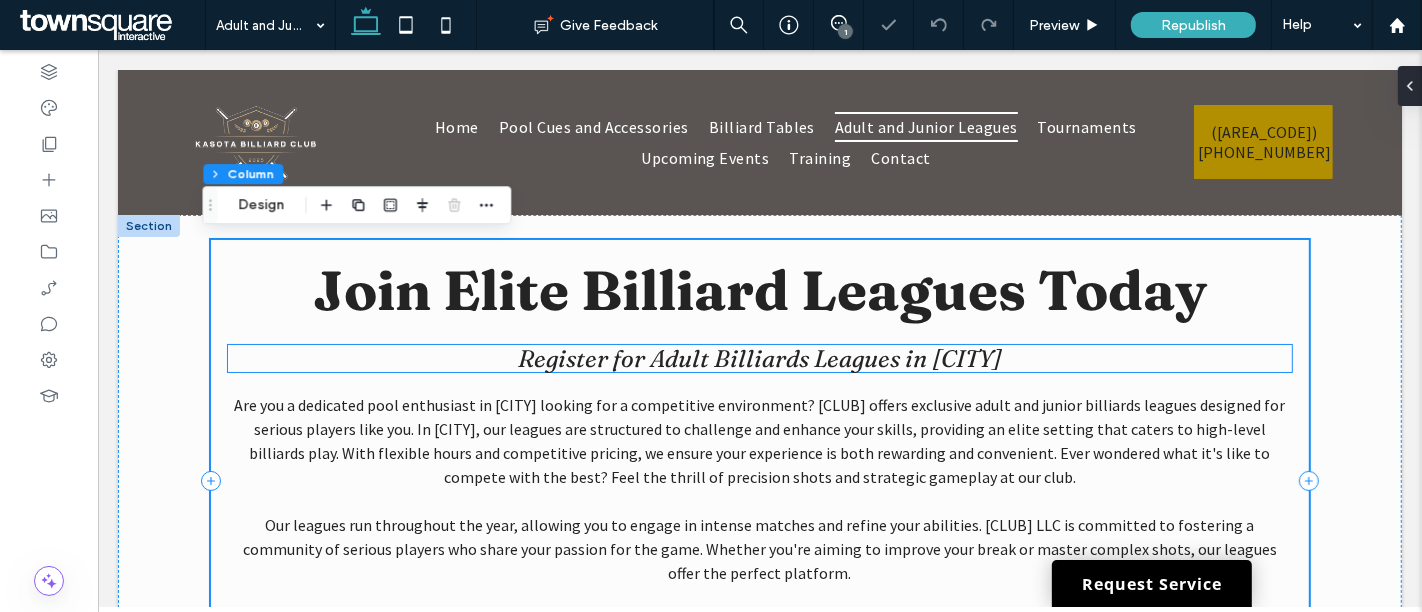 click on "Register for Adult Billiards Leagues in Kasota" at bounding box center (759, 358) 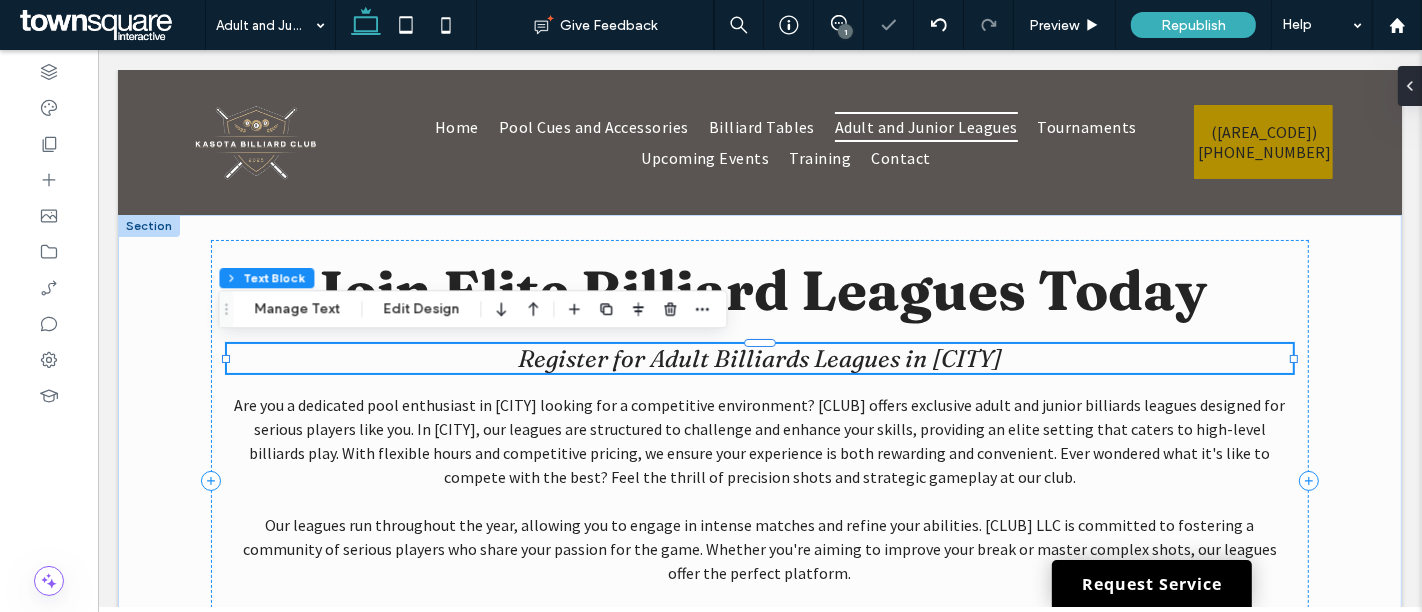click on "Register for Adult Billiards Leagues in Kasota" at bounding box center [758, 358] 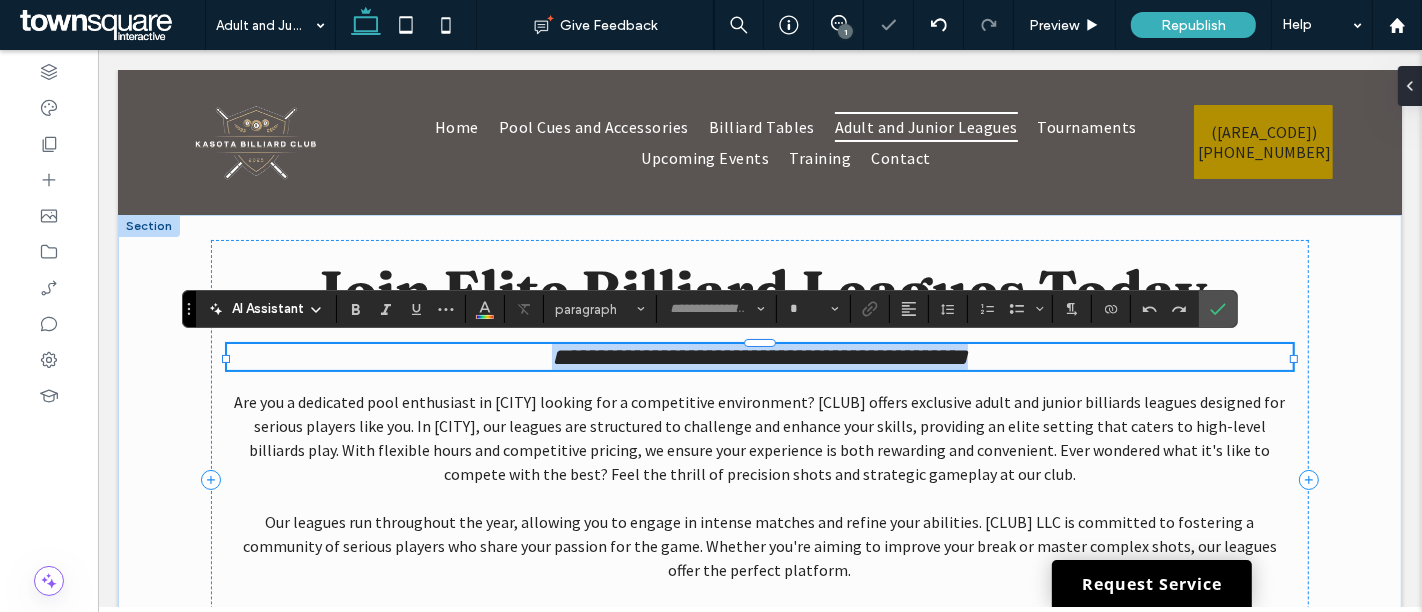 type on "********" 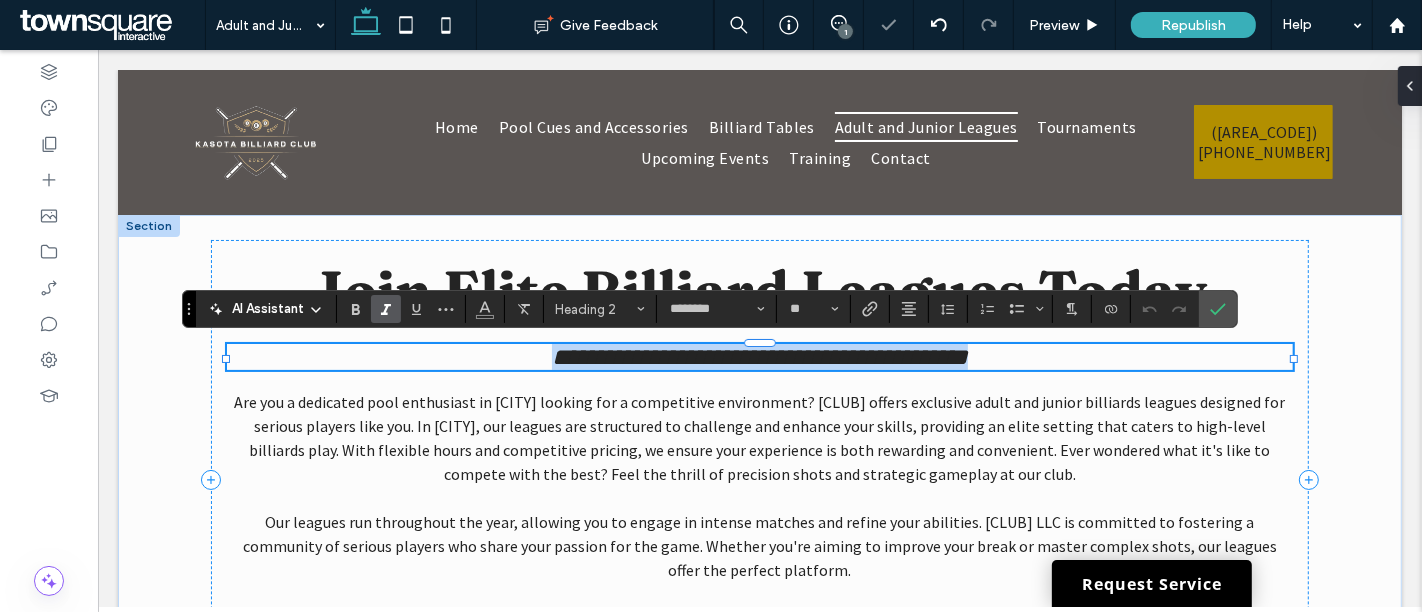 click on "**********" at bounding box center (759, 357) 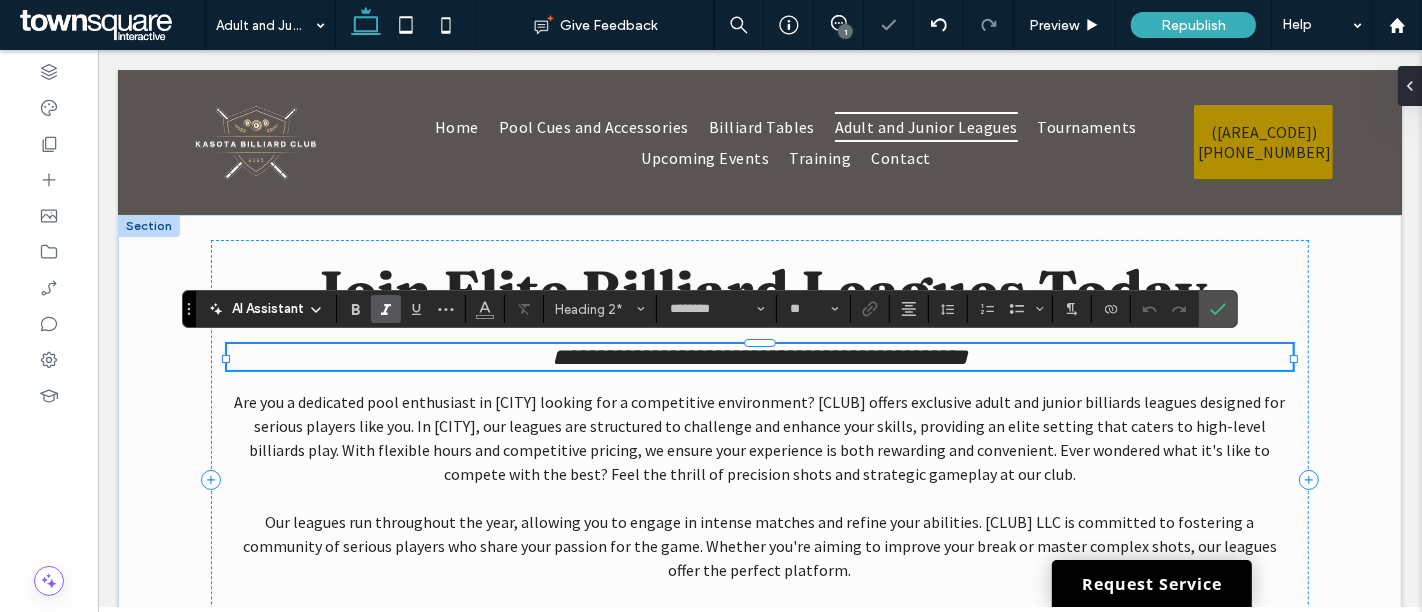 click on "**********" at bounding box center [759, 357] 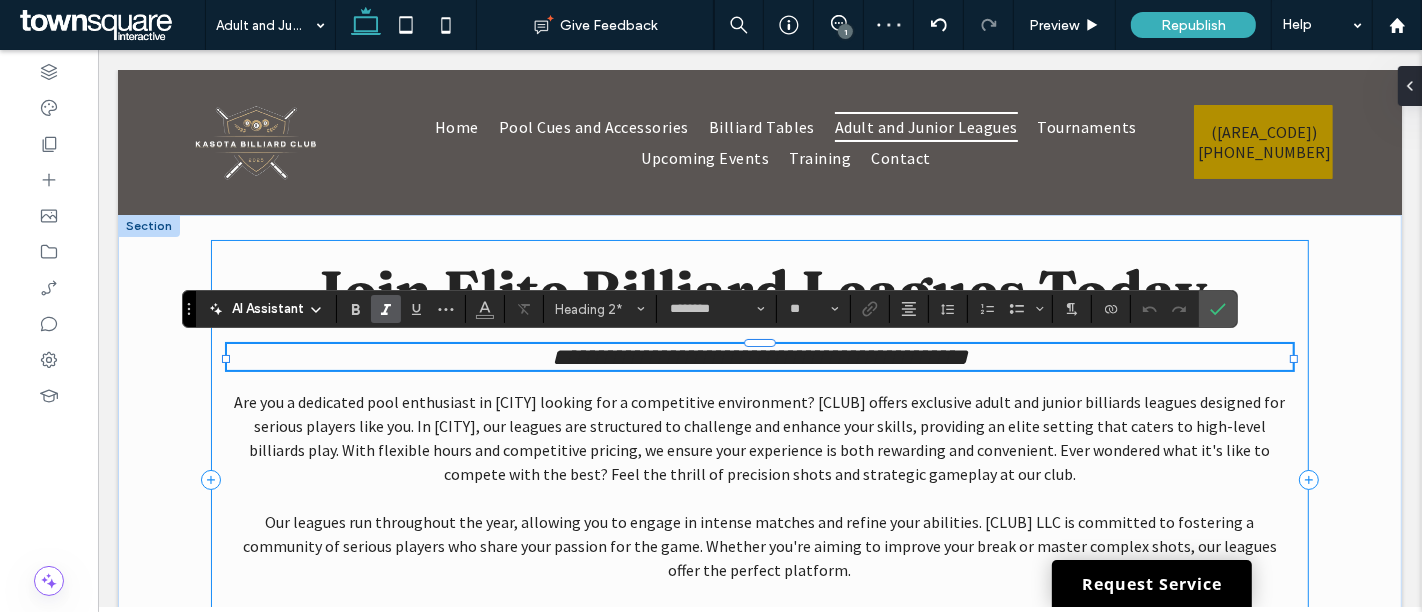 type 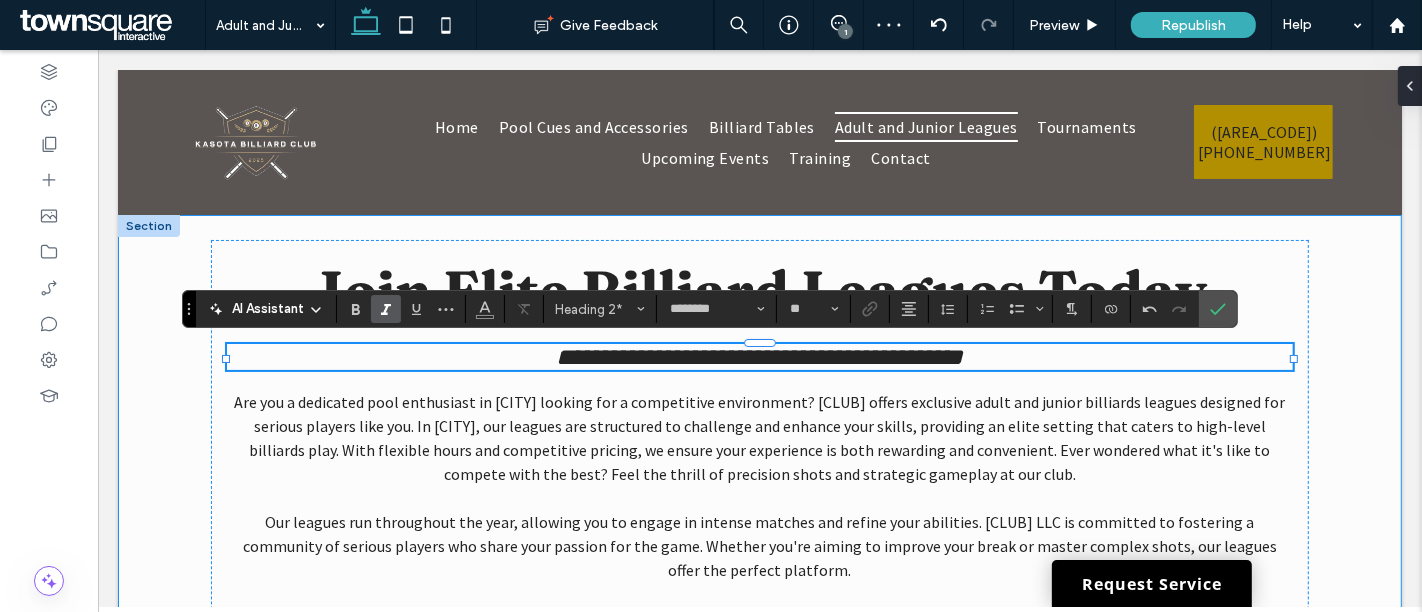 click on "**********" at bounding box center (759, 480) 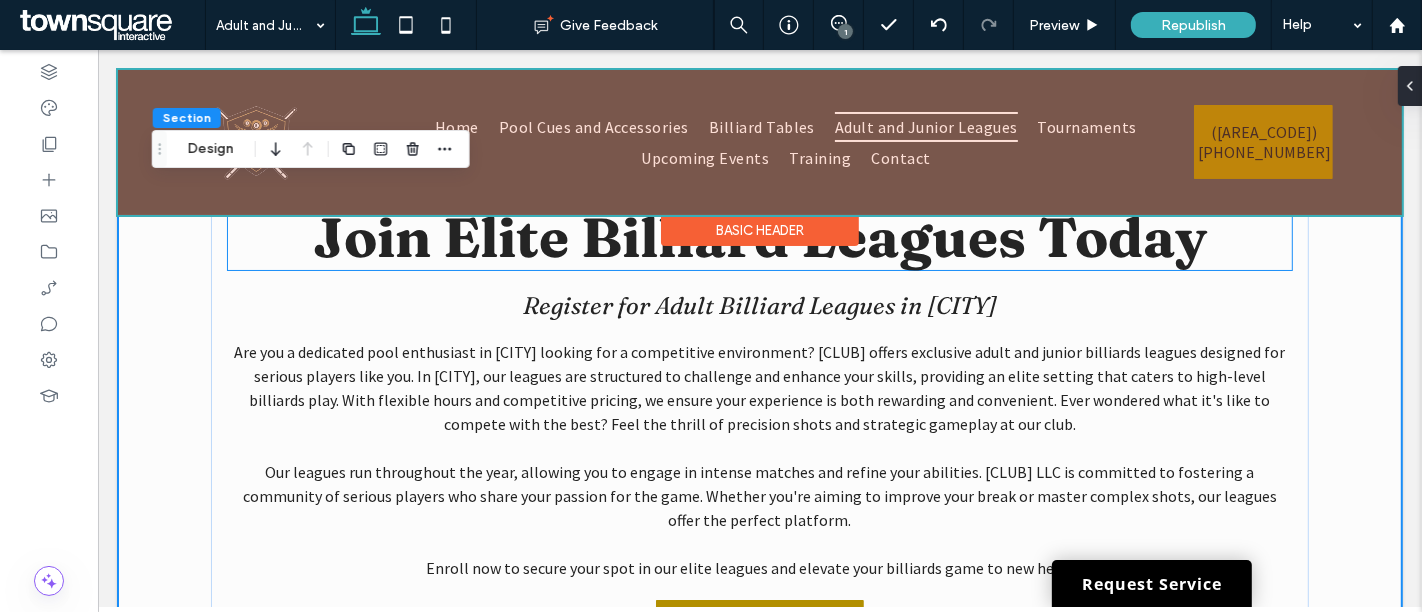 scroll, scrollTop: 0, scrollLeft: 0, axis: both 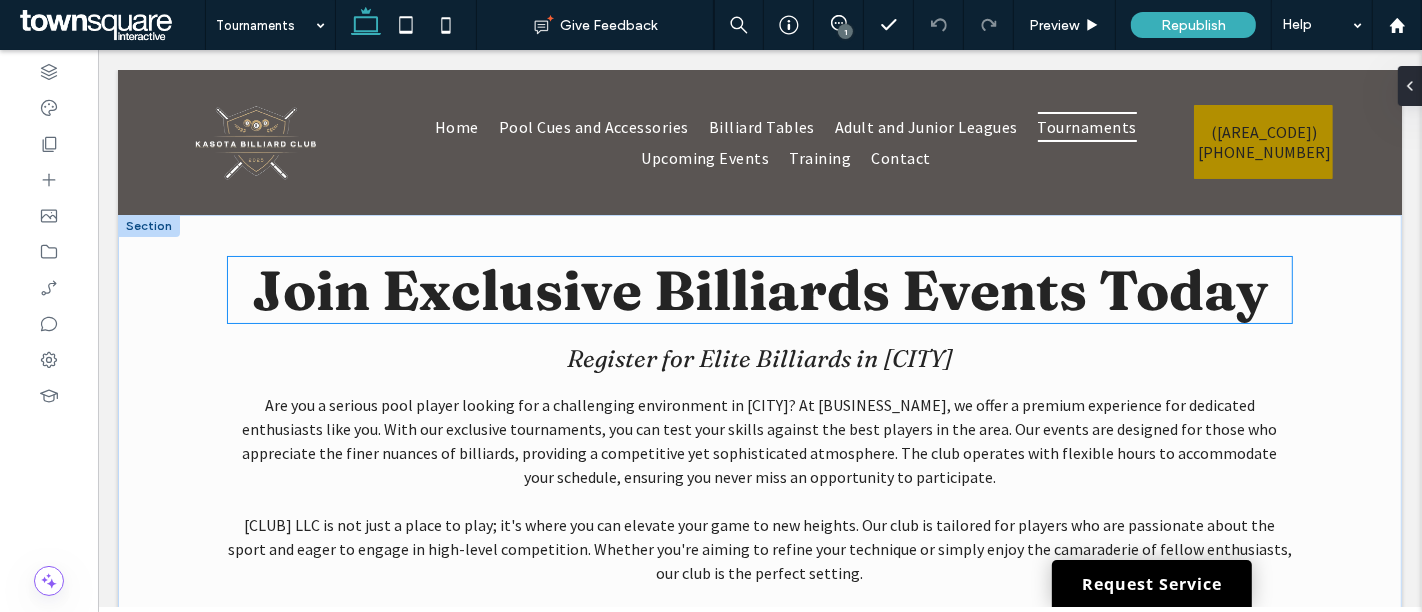 click on "Join Exclusive Billiards Events Today" at bounding box center [759, 290] 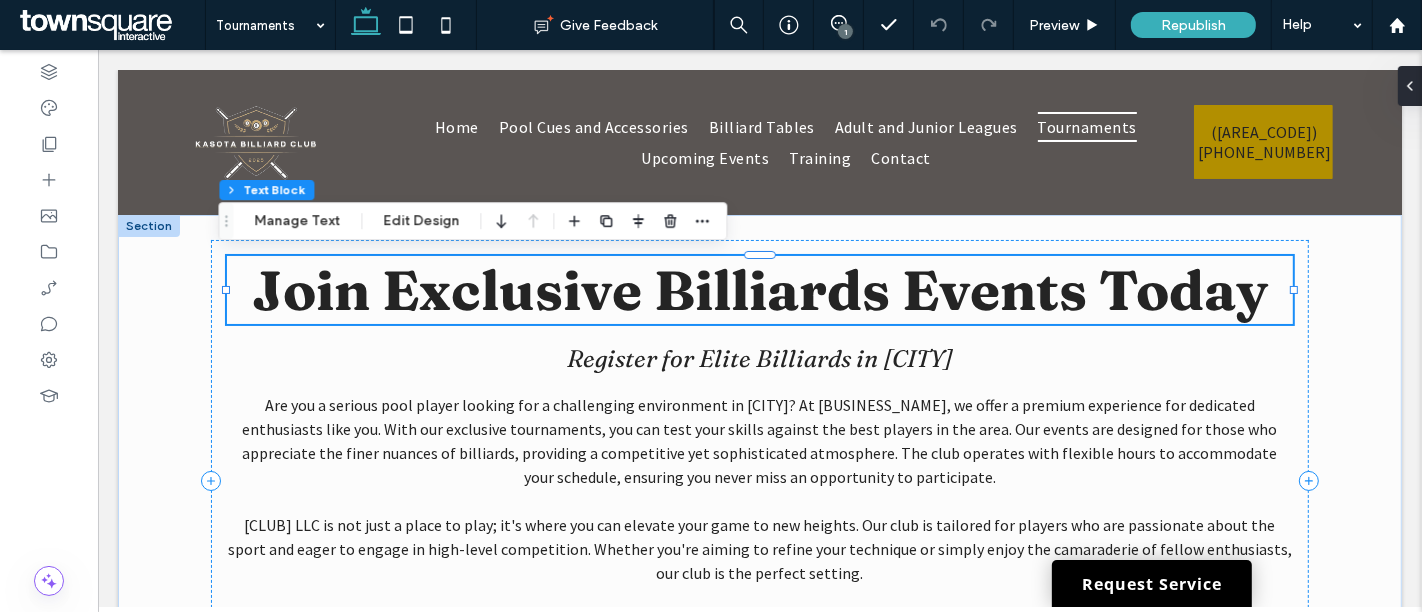 click on "Join Exclusive Billiards Events Today" at bounding box center (758, 290) 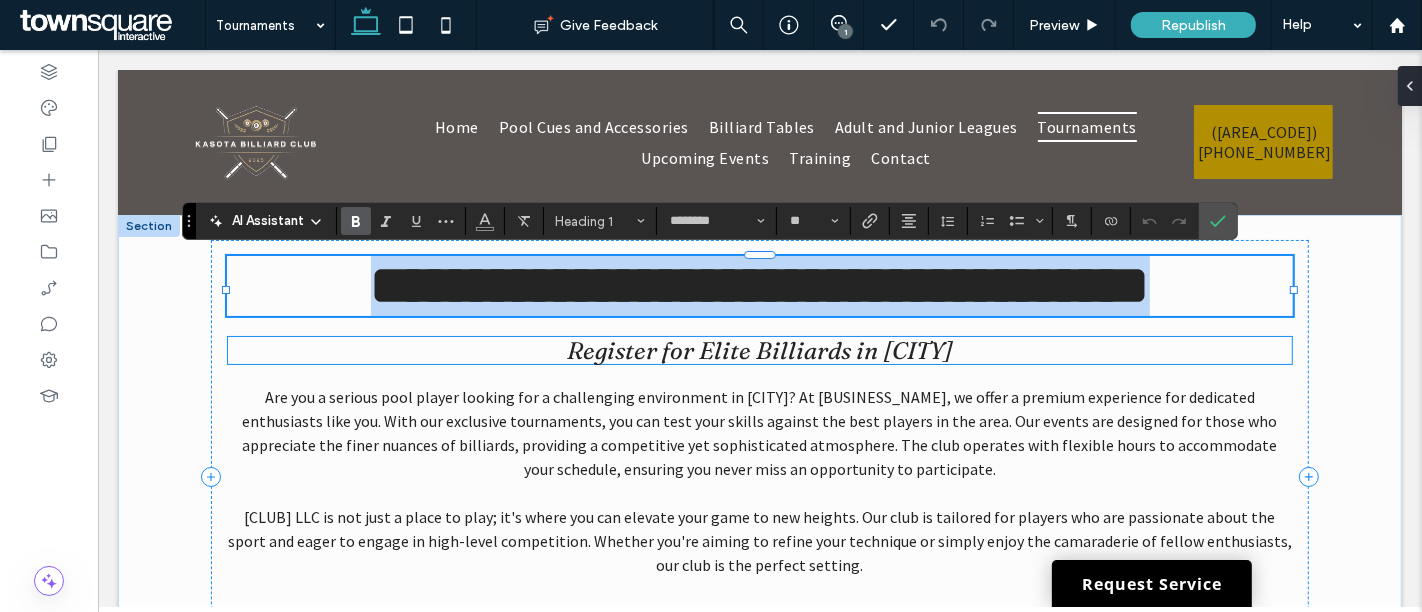 click on "Register for Elite Billiards in Kasota" at bounding box center (759, 350) 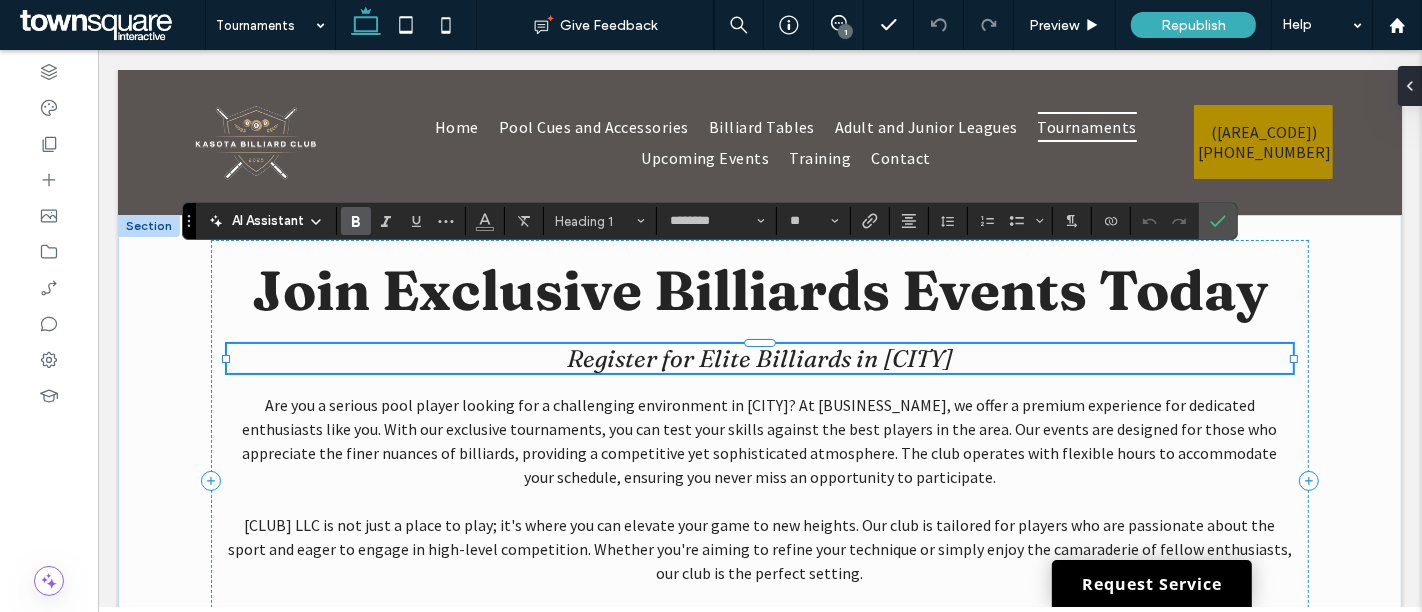 click on "Register for Elite Billiards in Kasota" at bounding box center [758, 358] 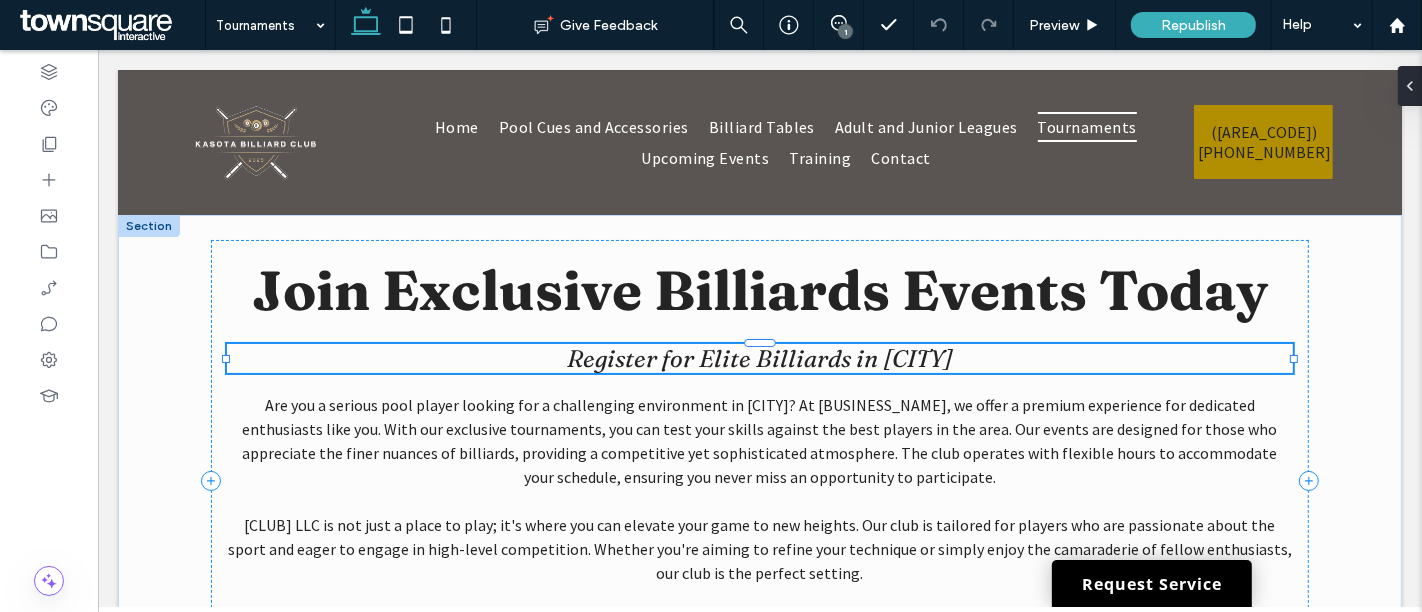 type on "********" 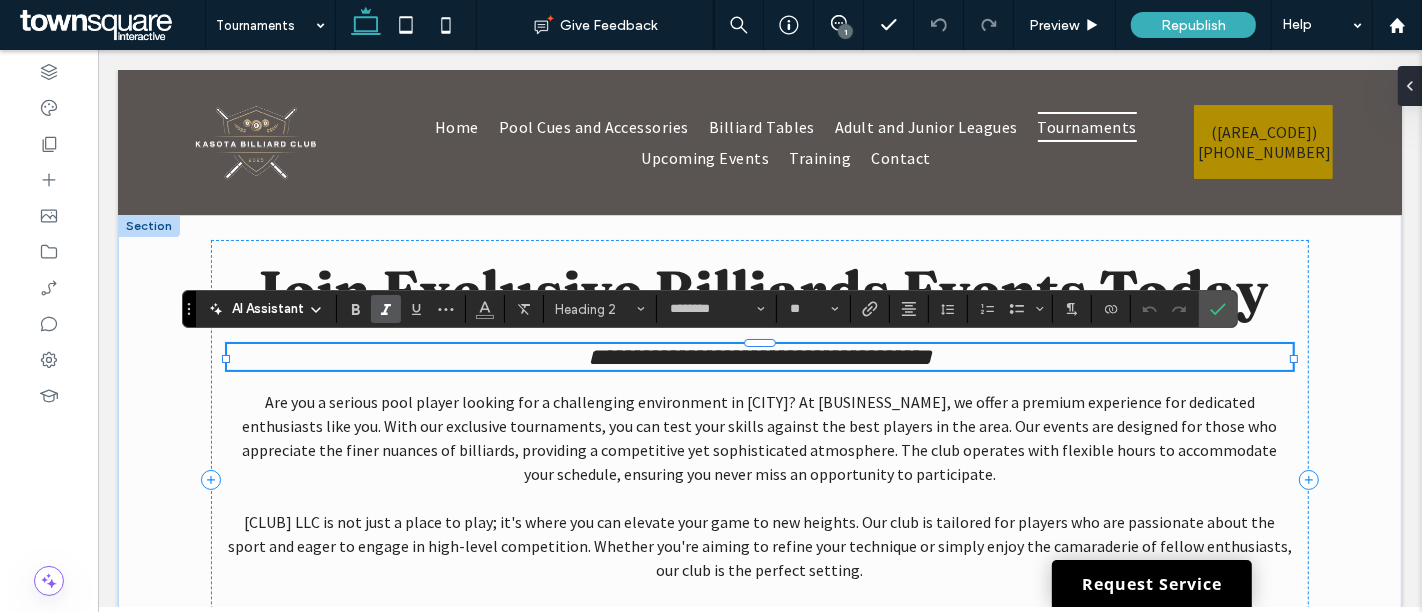 click on "**********" at bounding box center (759, 357) 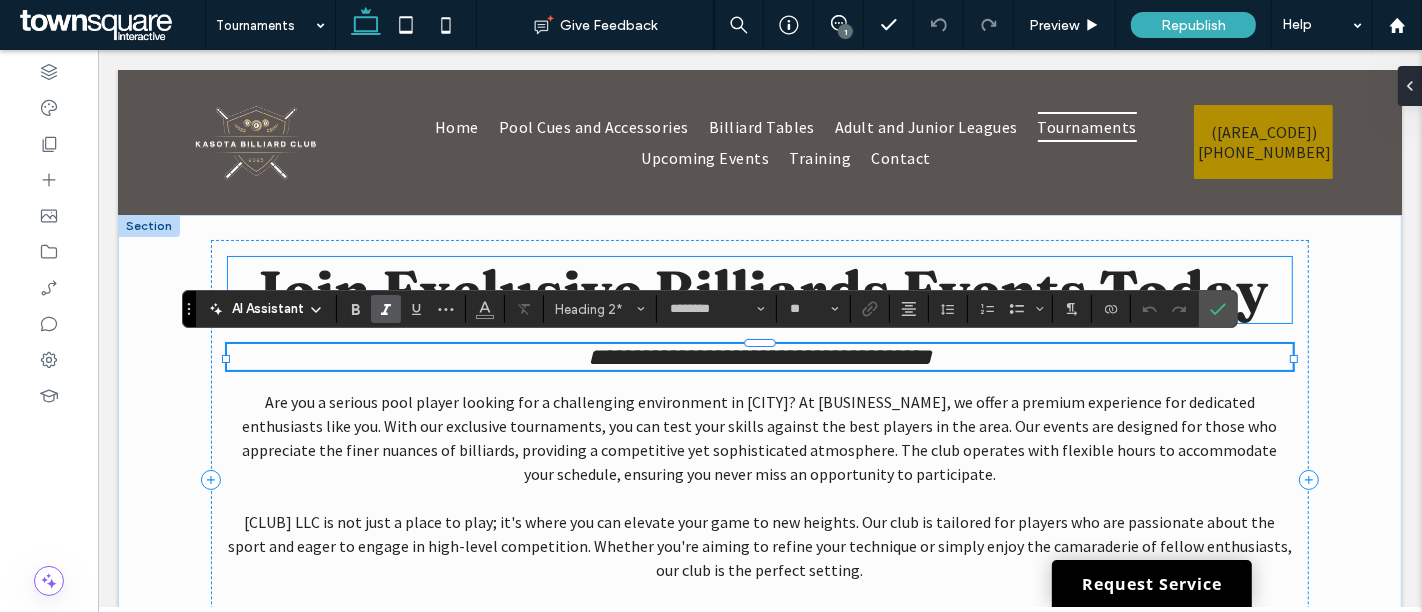 click on "Join Exclusive Billiards Events Today" at bounding box center (759, 290) 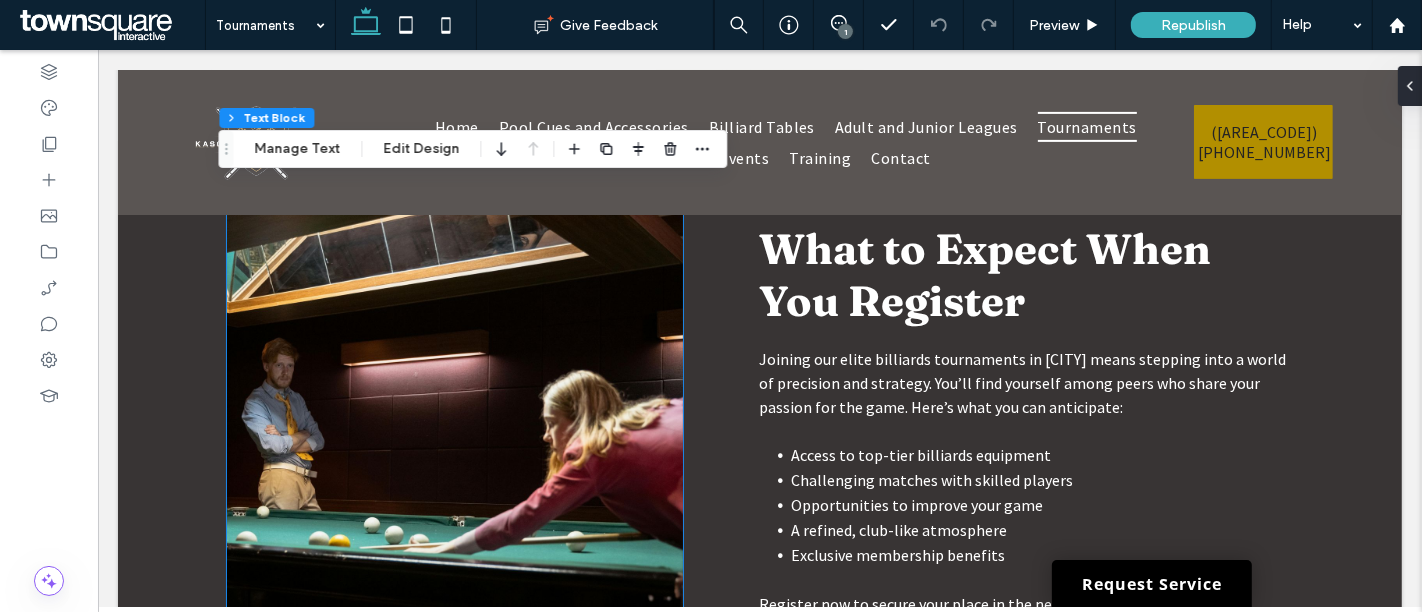 scroll, scrollTop: 777, scrollLeft: 0, axis: vertical 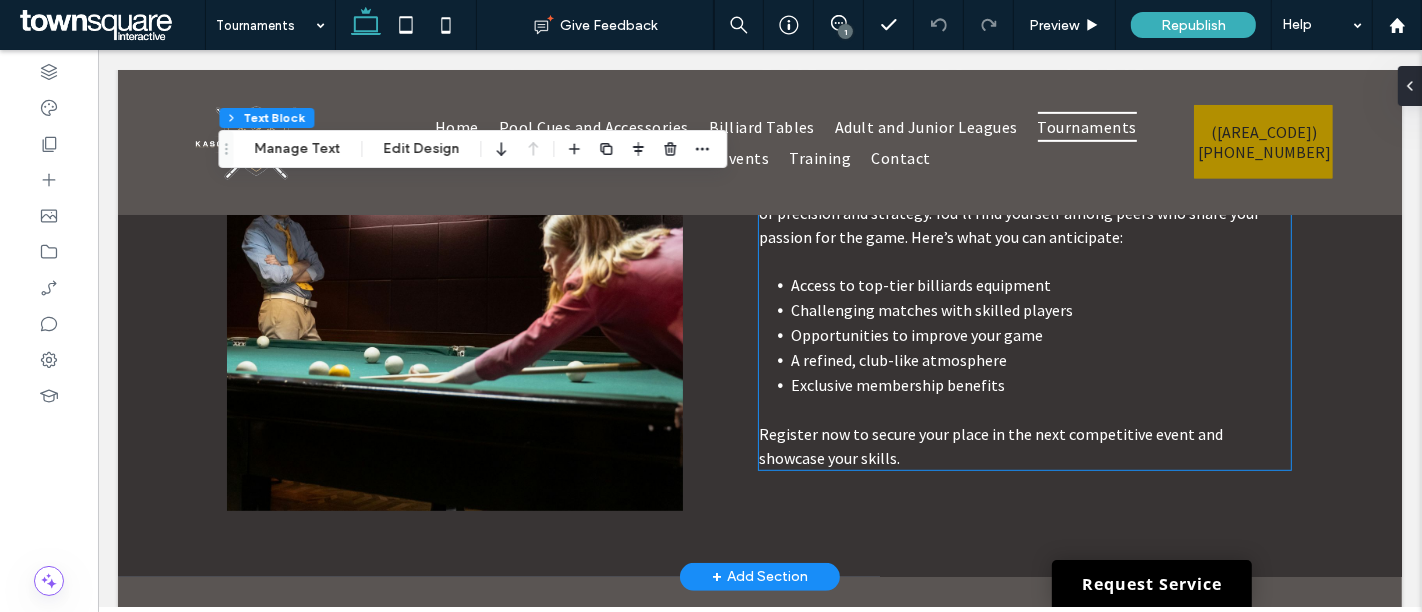 click on "Challenging matches with skilled players" at bounding box center (931, 310) 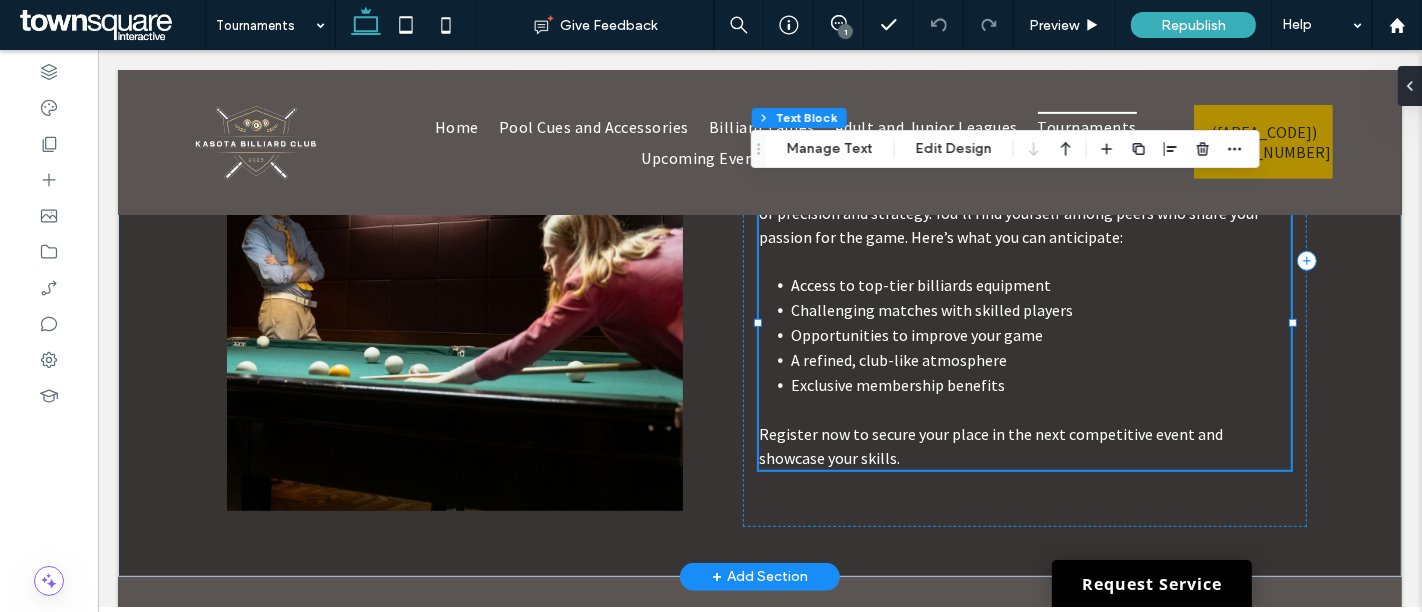 click on "Joining our elite billiards tournaments in Kasota means stepping into a world of precision and strategy. You’ll find yourself among peers who share your passion for the game. Here’s what you can anticipate:   Access to top-tier billiards equipment Challenging matches with skilled players Opportunities to improve your game A refined, club-like atmosphere Exclusive membership benefits
﻿ Register now to secure your place in the next competitive event and showcase your skills." at bounding box center [1024, 323] 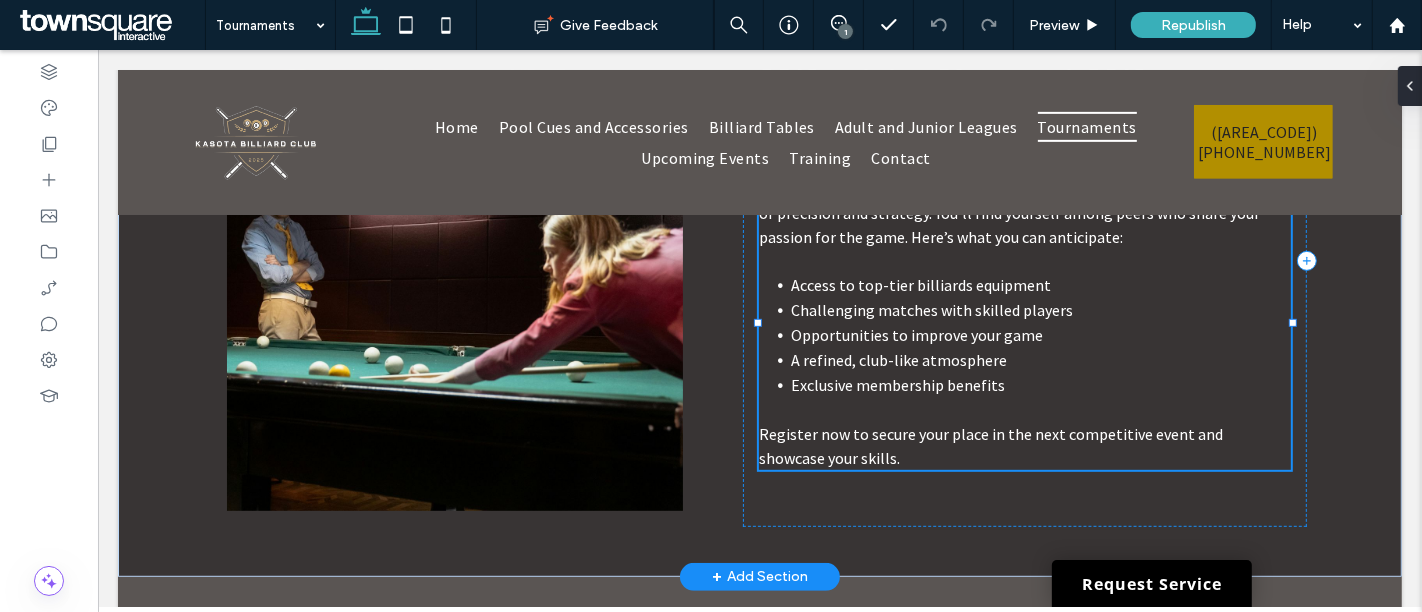 type on "**********" 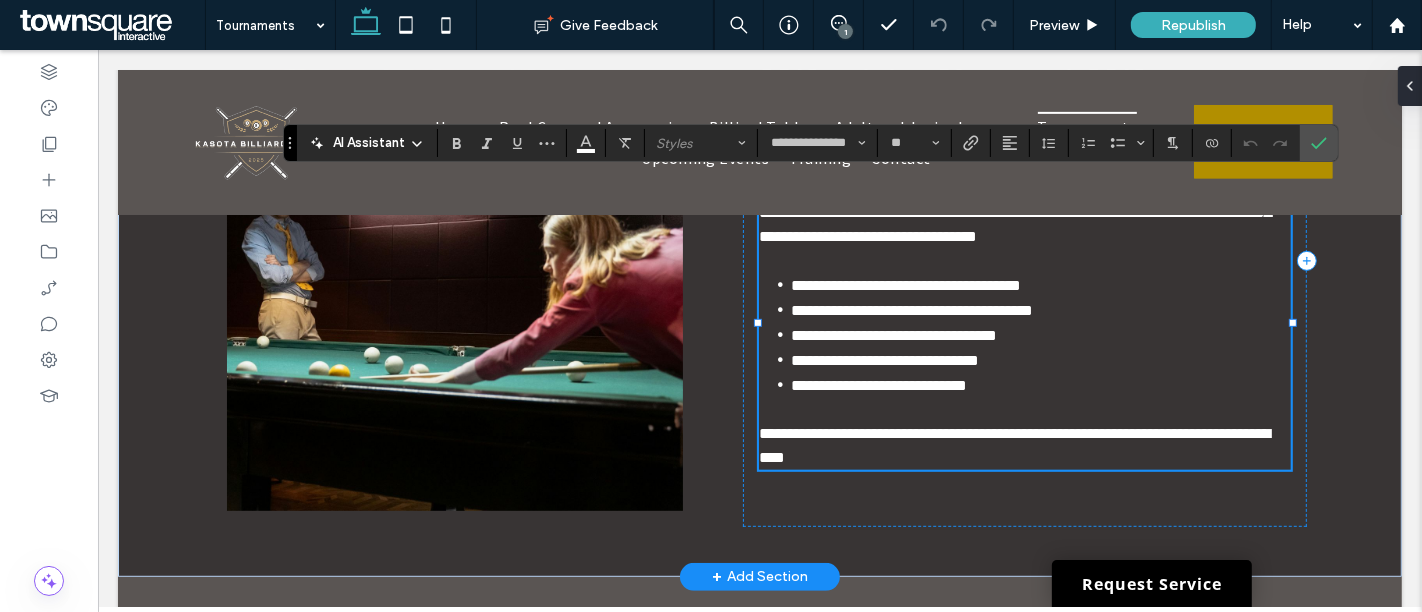 click on "**********" at bounding box center [905, 285] 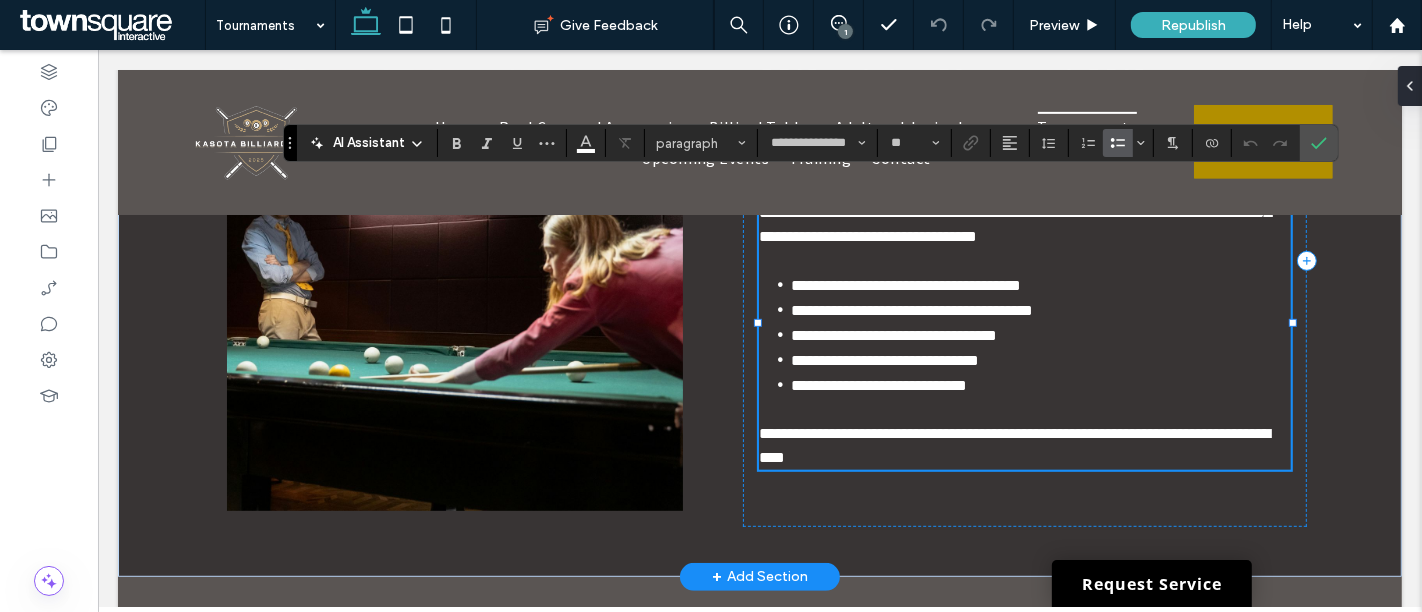 type 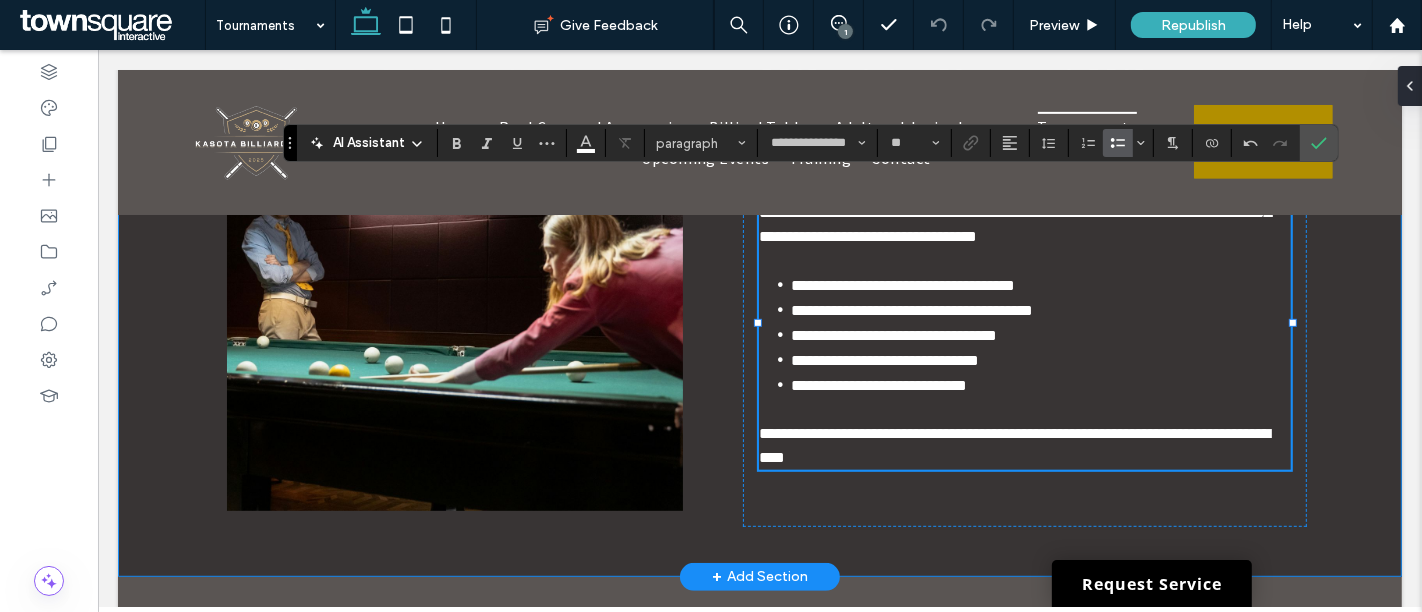 click on "**********" at bounding box center [759, 274] 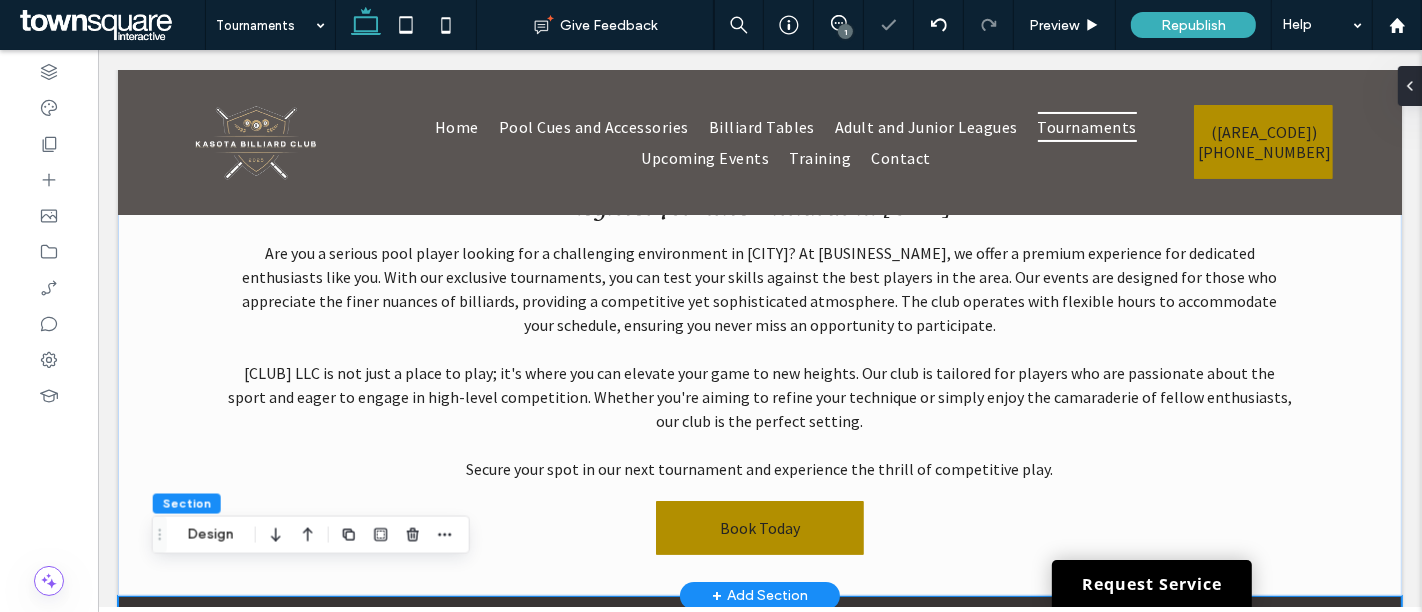 scroll, scrollTop: 0, scrollLeft: 0, axis: both 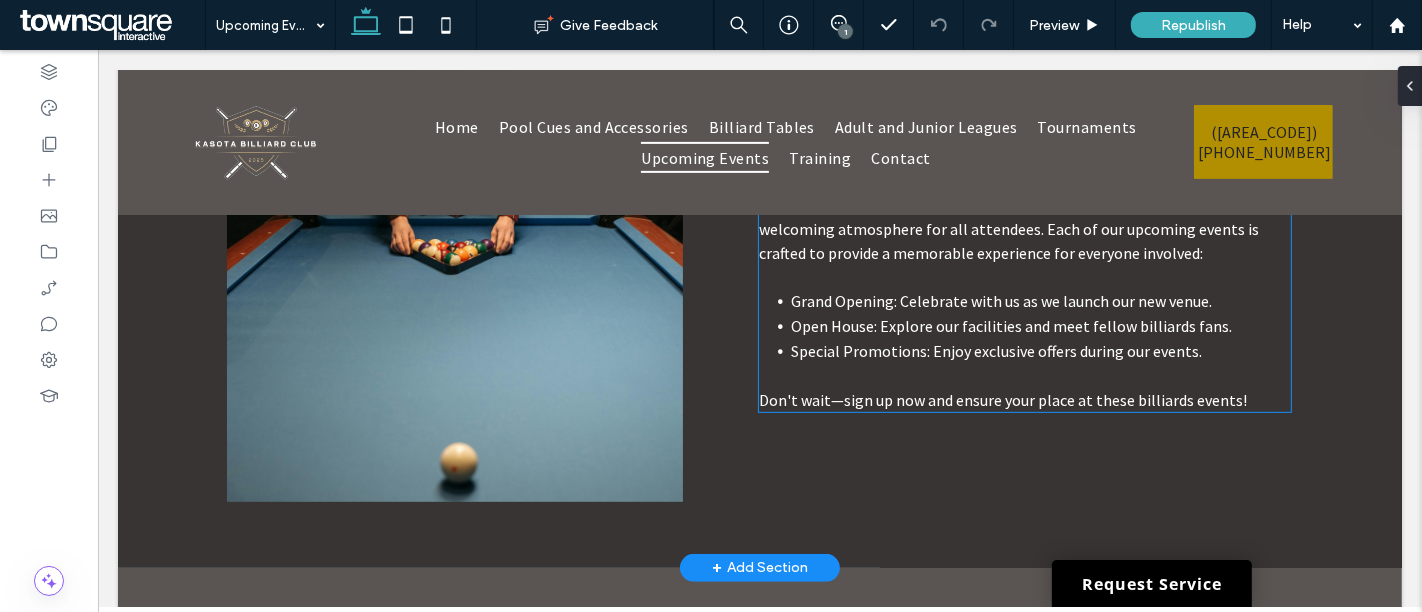click on "Open House: Explore our facilities and meet fellow billiards fans." at bounding box center [1010, 326] 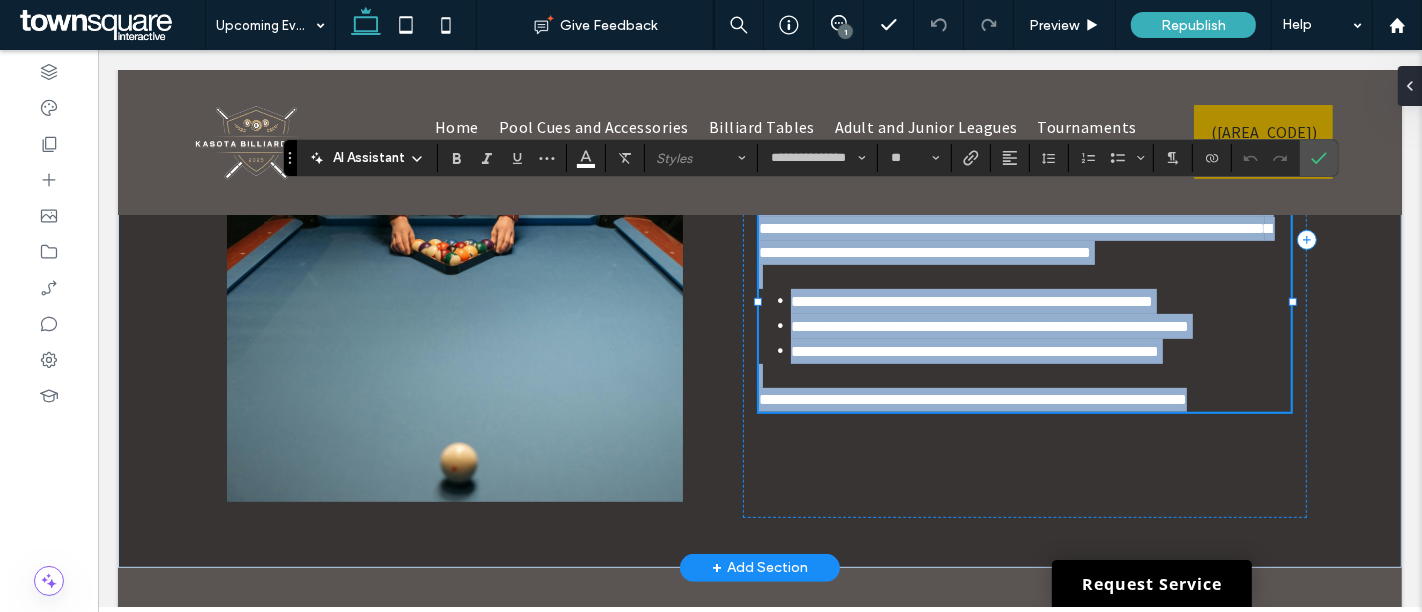 click on "**********" at bounding box center [989, 326] 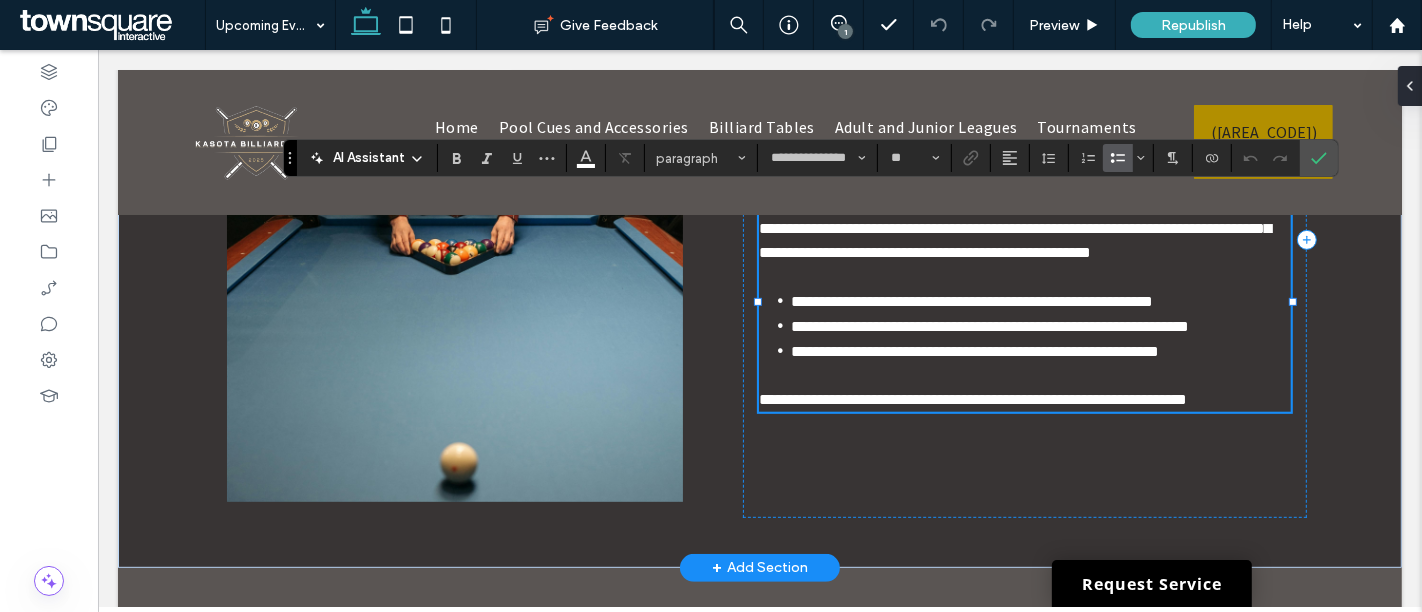 click on "**********" at bounding box center [989, 326] 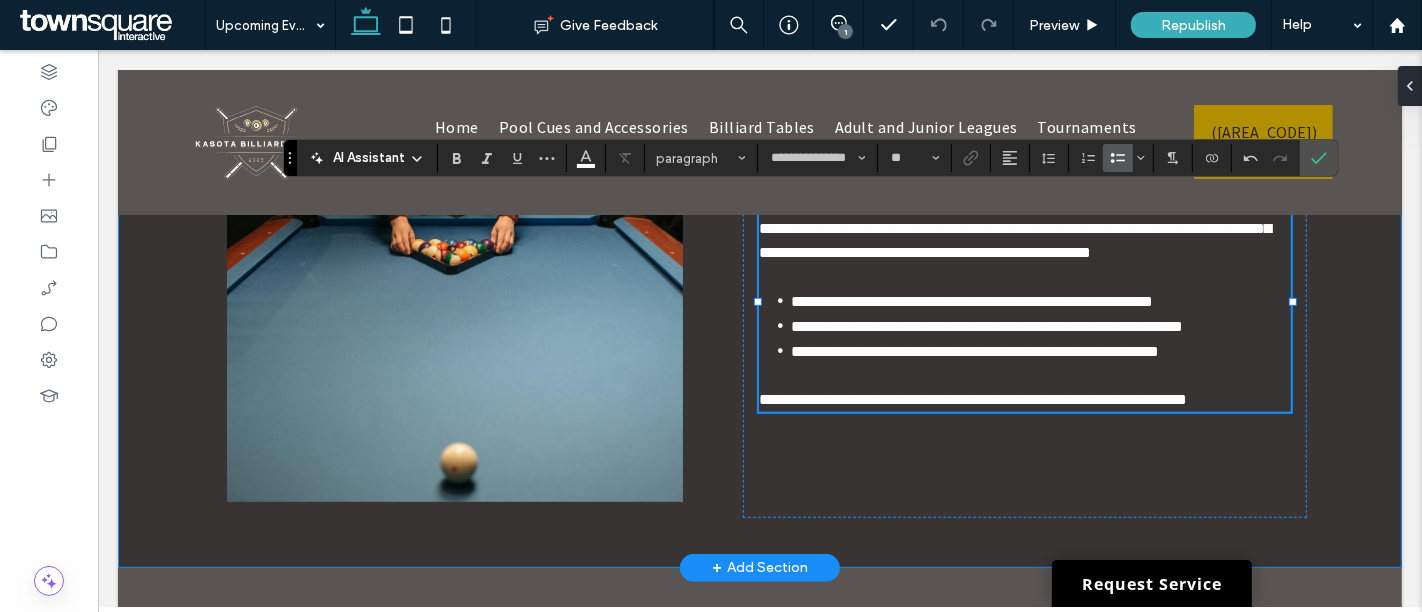 click on "**********" at bounding box center [759, 253] 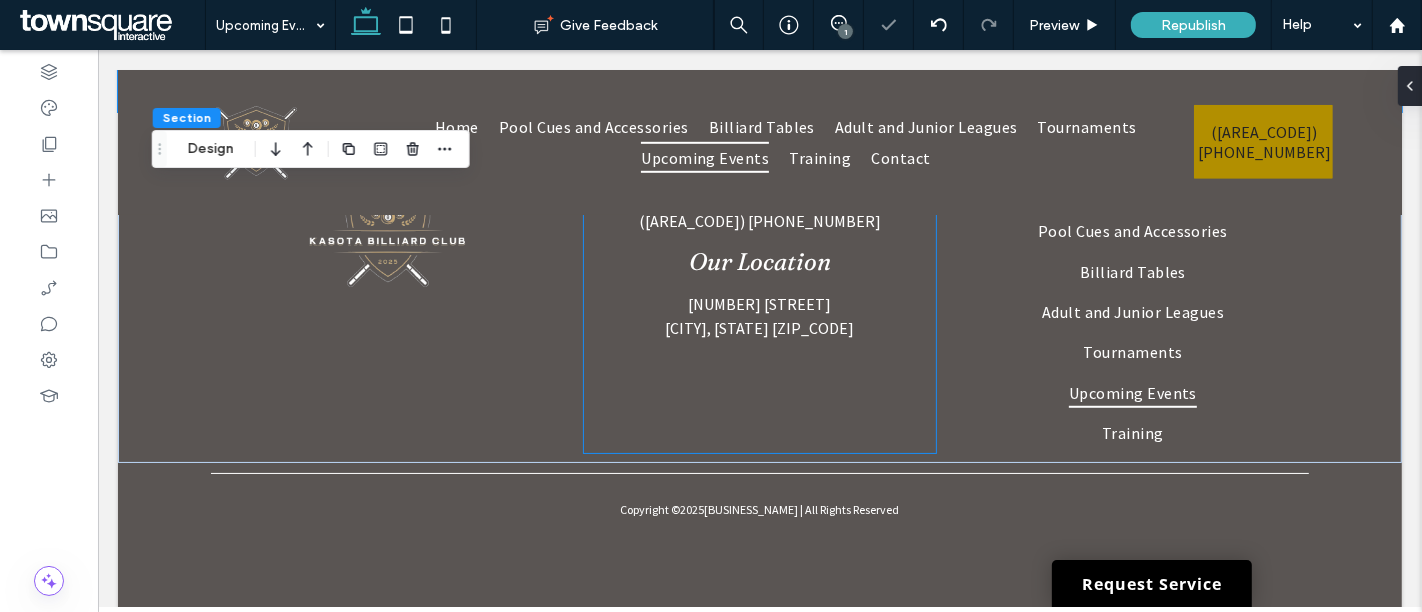 scroll, scrollTop: 678, scrollLeft: 0, axis: vertical 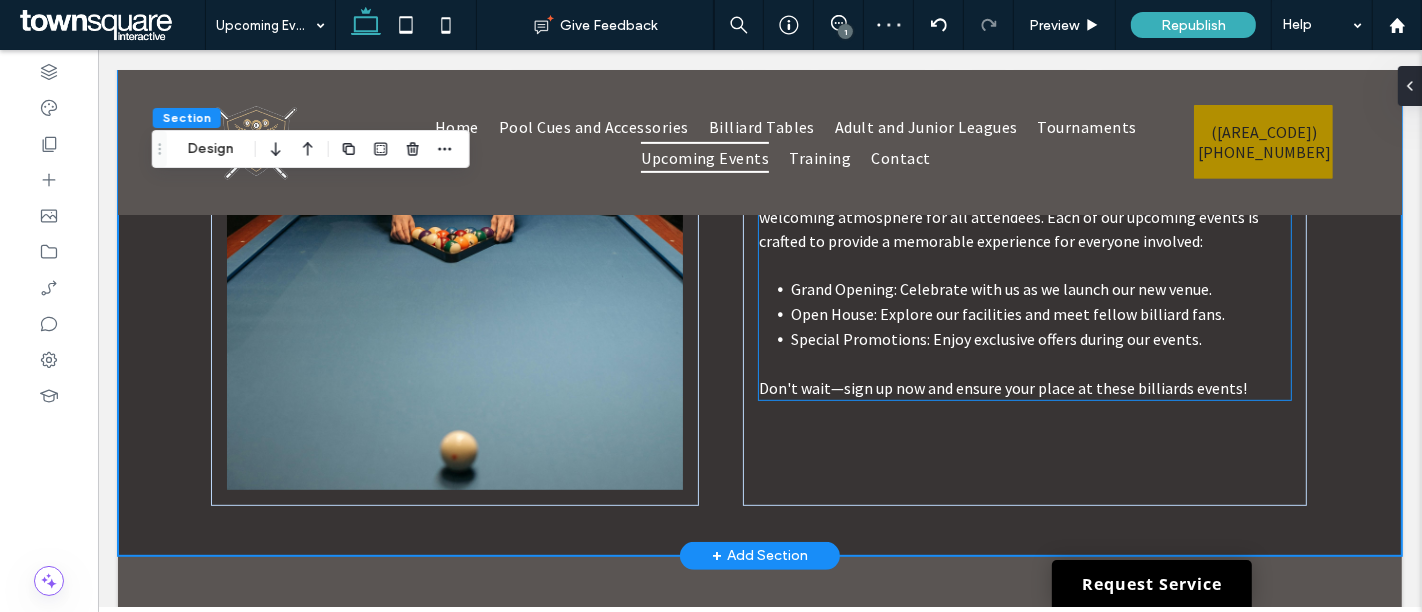 click on "Don't wait—sign up now and ensure your place at these billiards events!" at bounding box center [1002, 388] 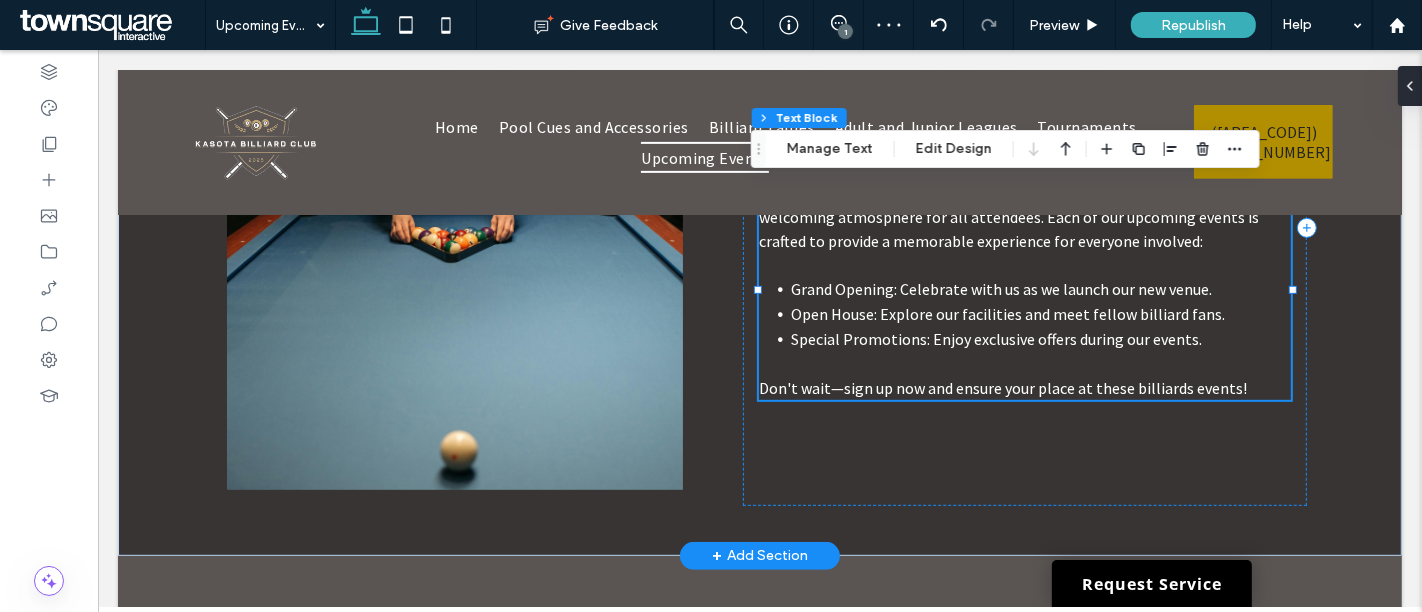 click on "Participate in events that bring joy and community spirit. Kasota Billiards Club offers a welcoming atmosphere for all attendees. Each of our upcoming events is crafted to provide a memorable experience for everyone involved: Grand Opening: Celebrate with us as we launch our new venue. Open House: Explore our facilities and meet fellow billiard fans. Special Promotions: Enjoy exclusive offers during our events. Don't wait—sign up now and ensure your place at these billiards events!" at bounding box center [1024, 290] 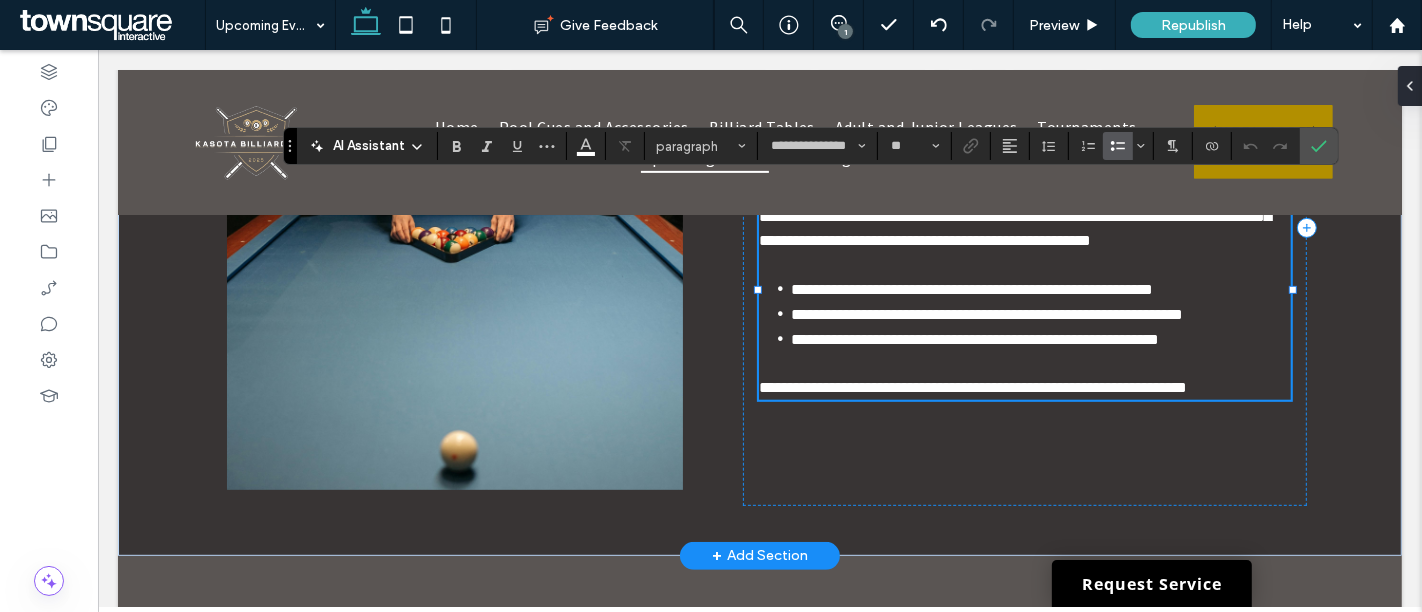 click on "**********" at bounding box center (972, 387) 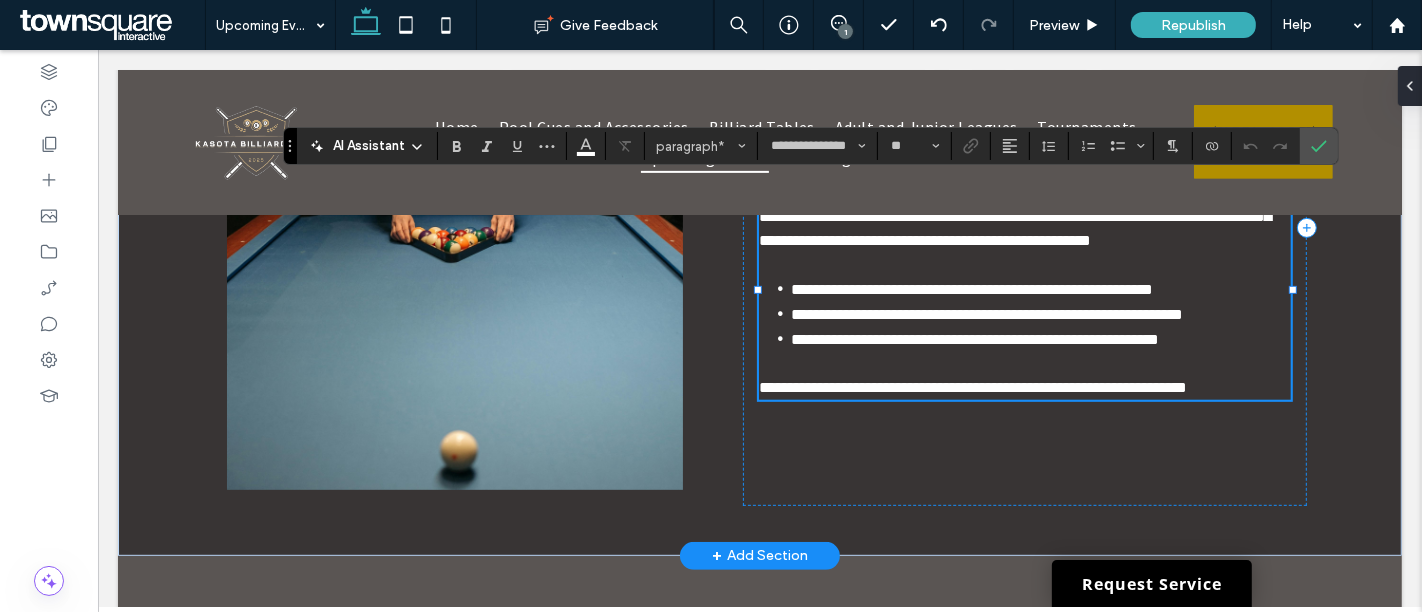 click on "**********" at bounding box center [972, 387] 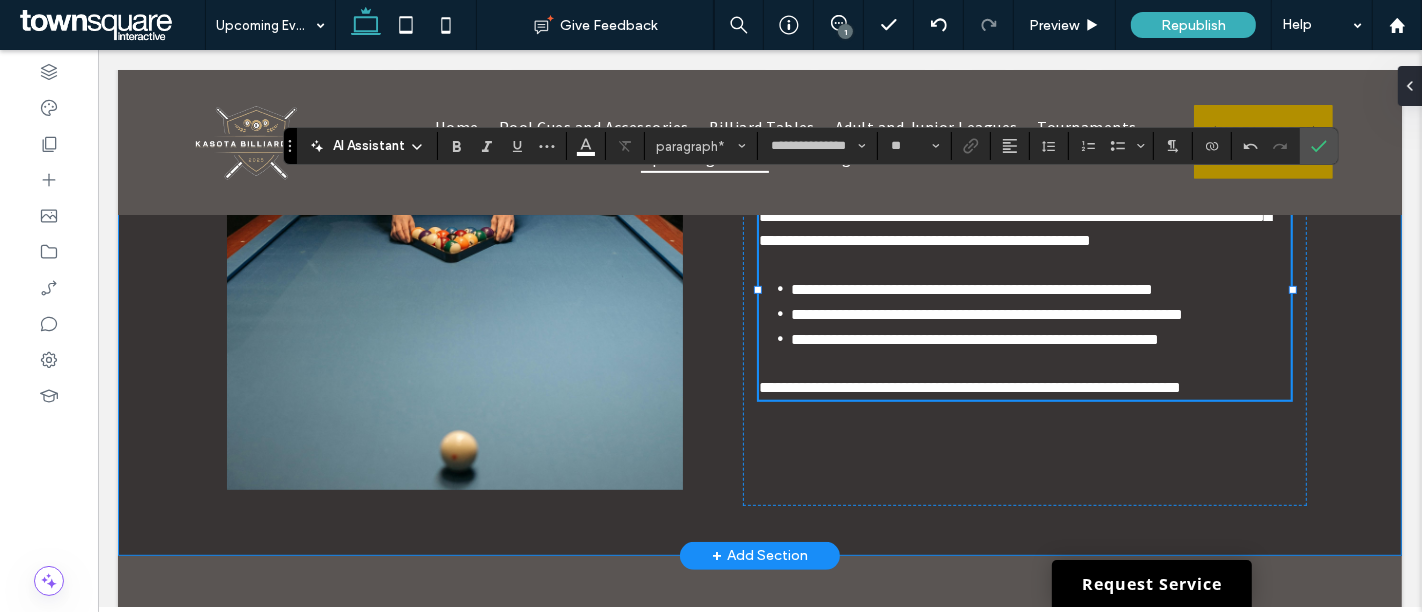 click on "**********" at bounding box center [759, 241] 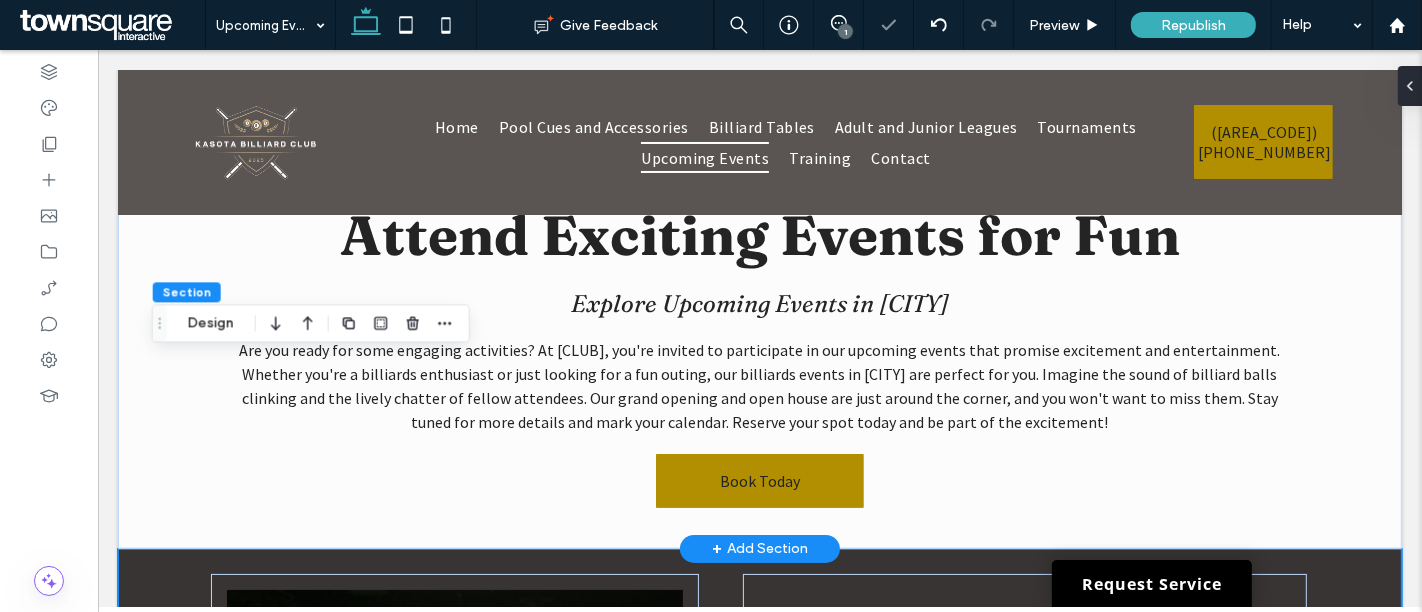 scroll, scrollTop: 0, scrollLeft: 0, axis: both 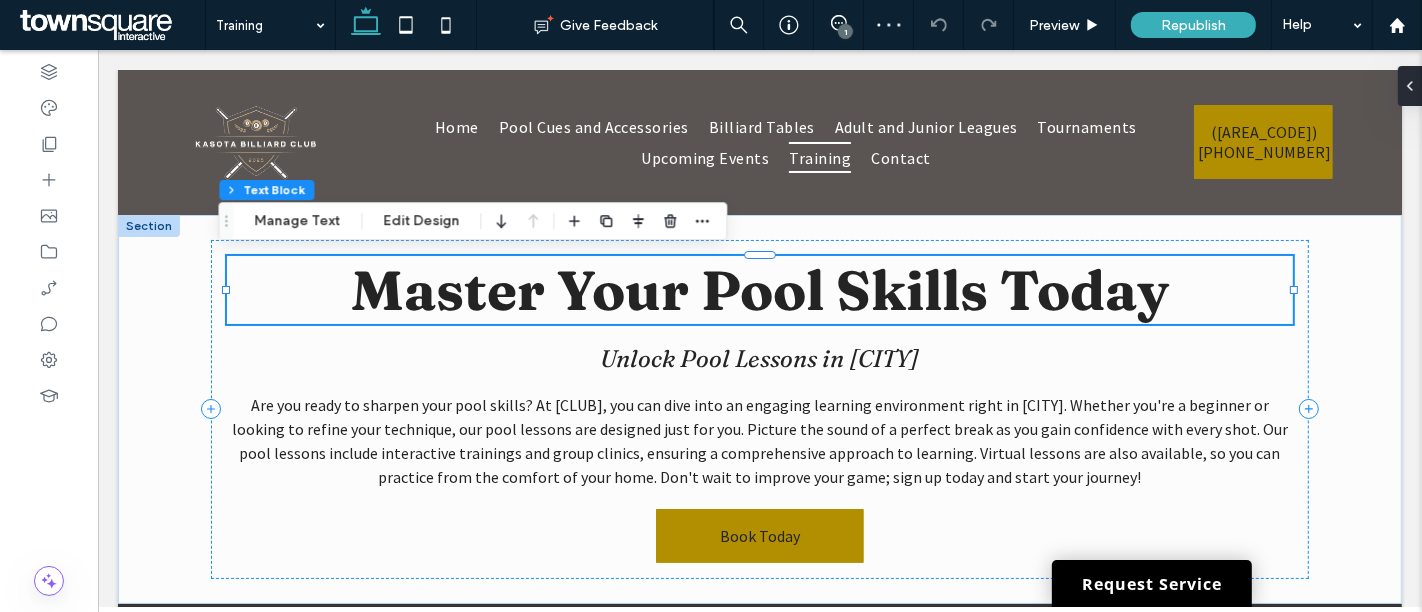 click on "Master Your Pool Skills Today" at bounding box center [758, 290] 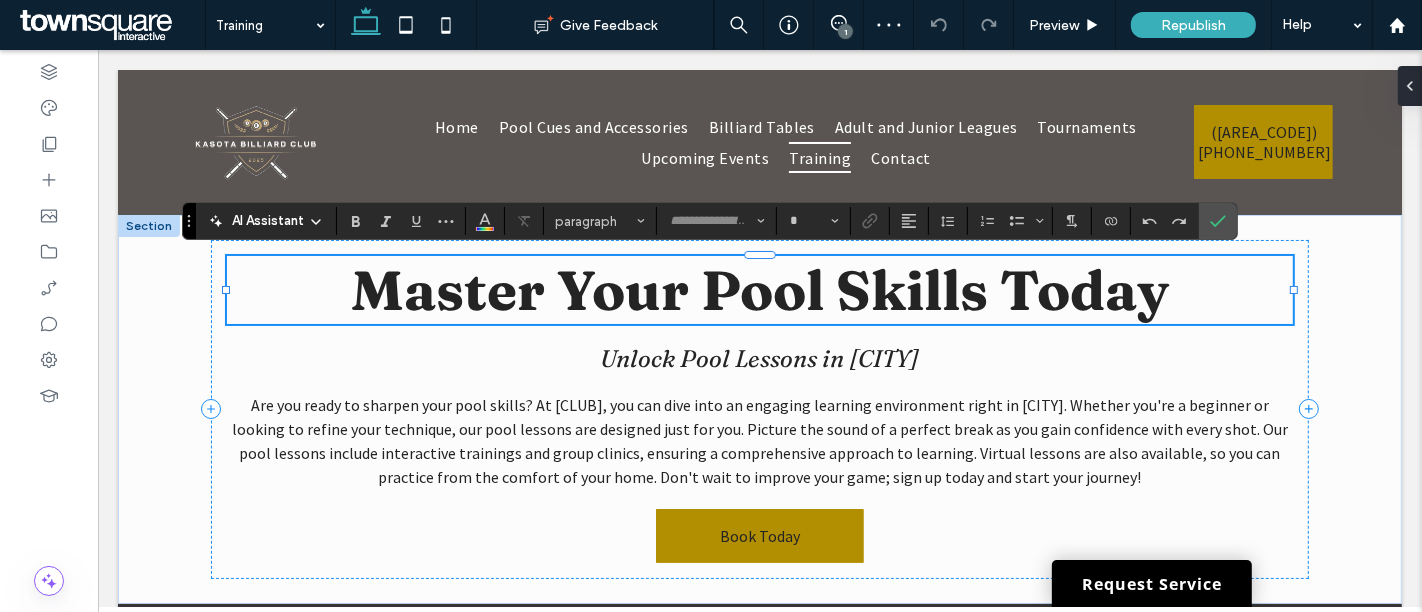 type on "********" 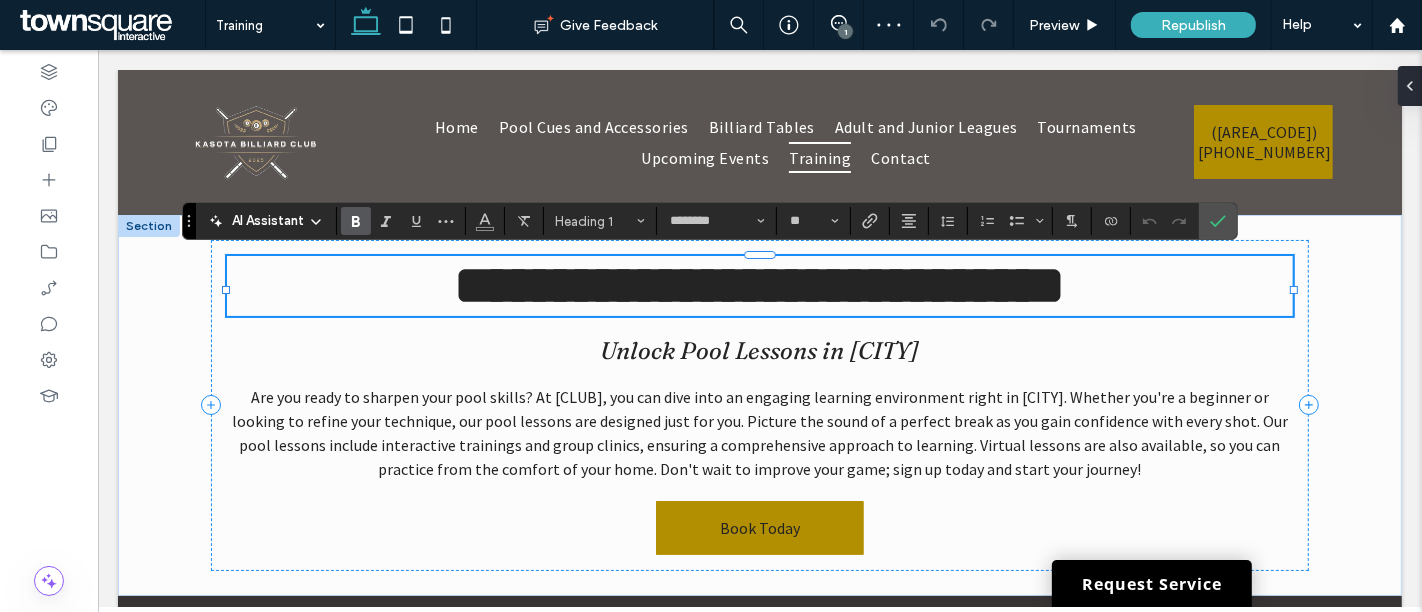click on "**********" at bounding box center (759, 285) 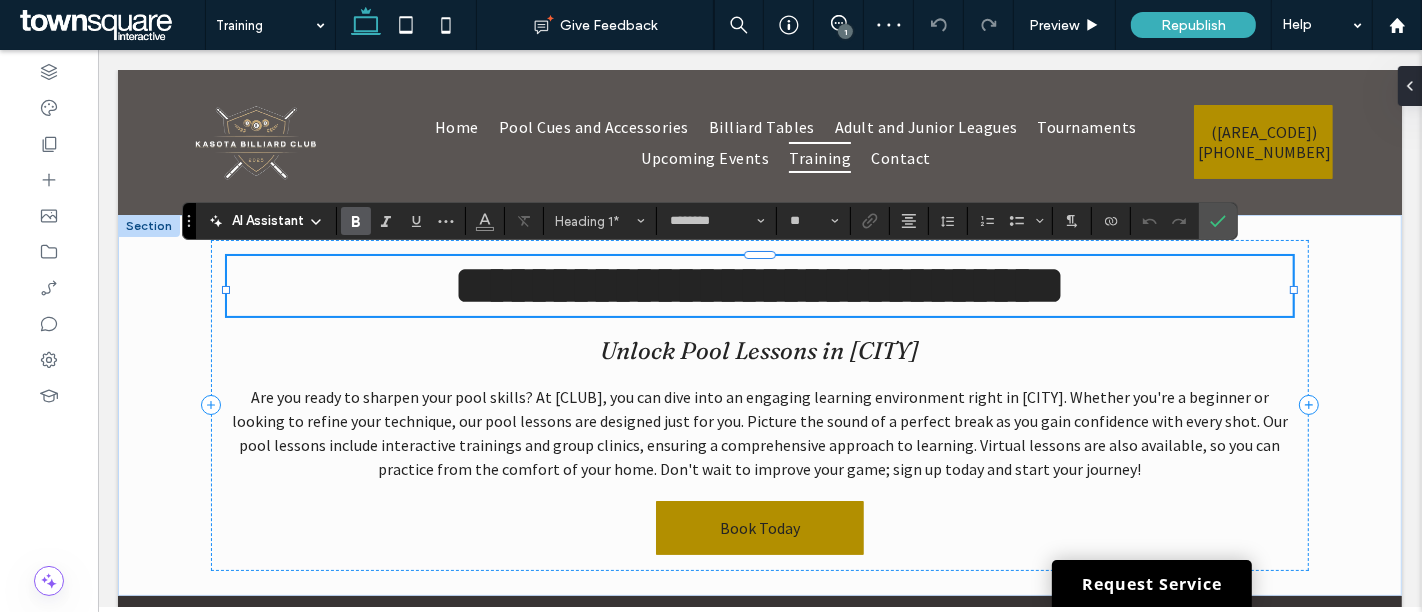 click on "**********" at bounding box center [759, 285] 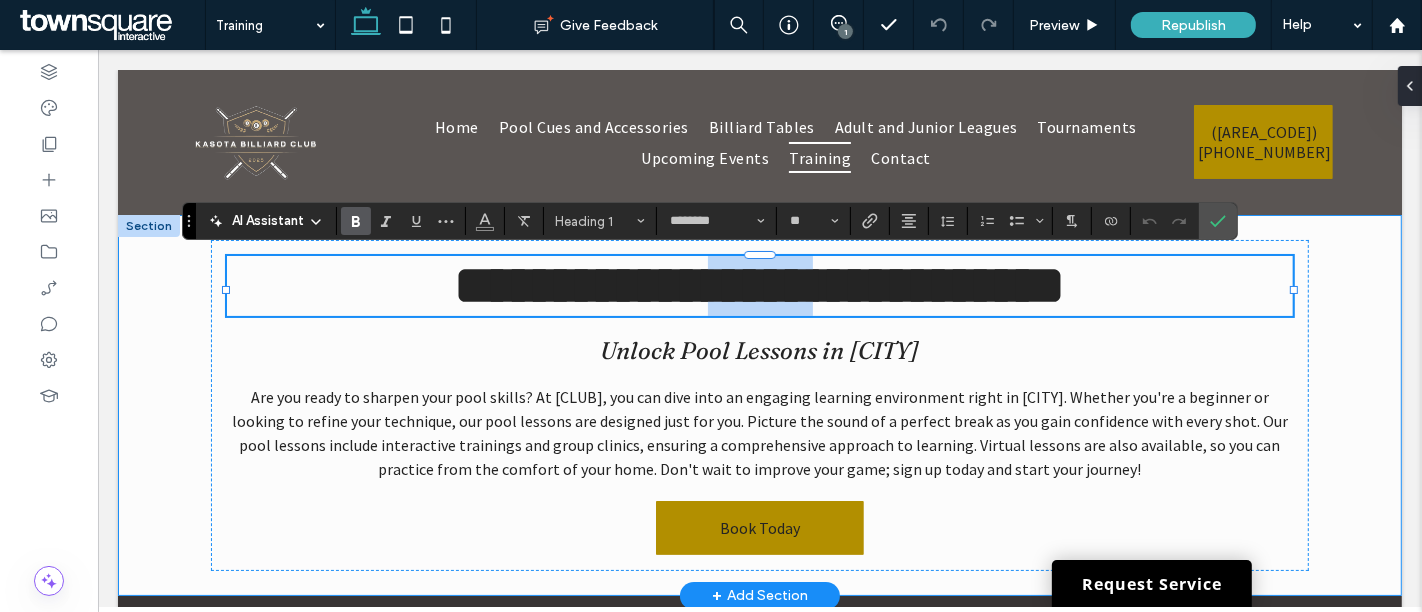 type 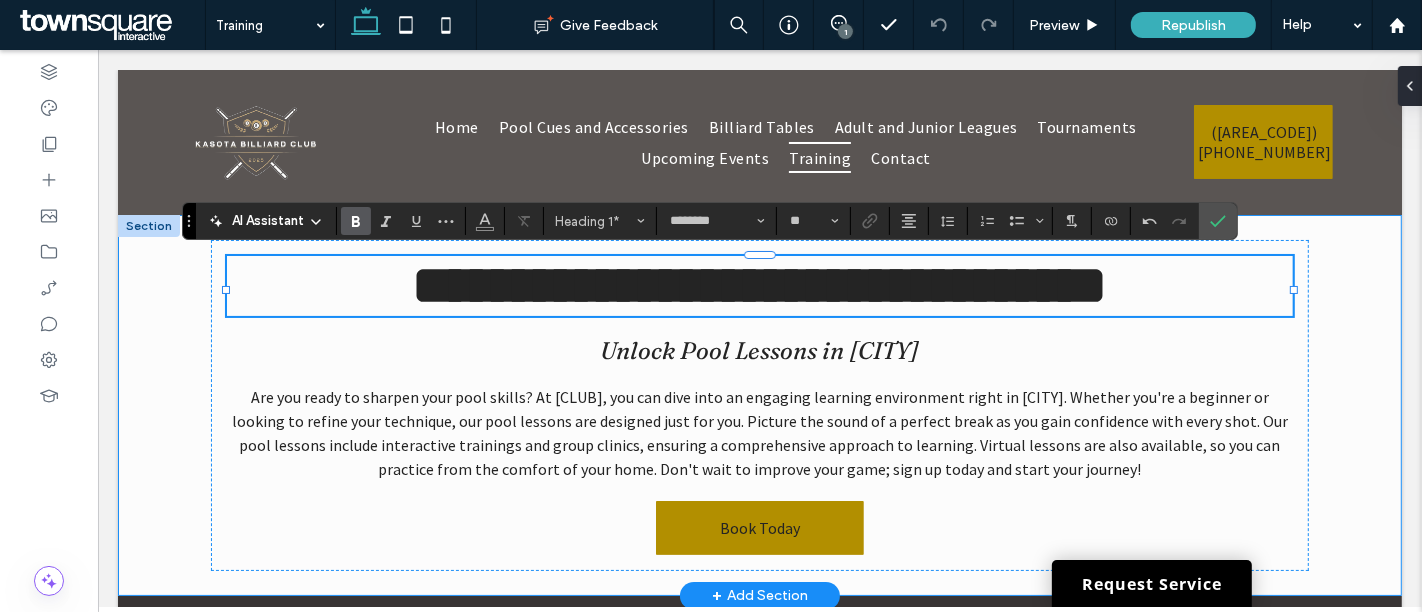 click on "**********" at bounding box center (759, 405) 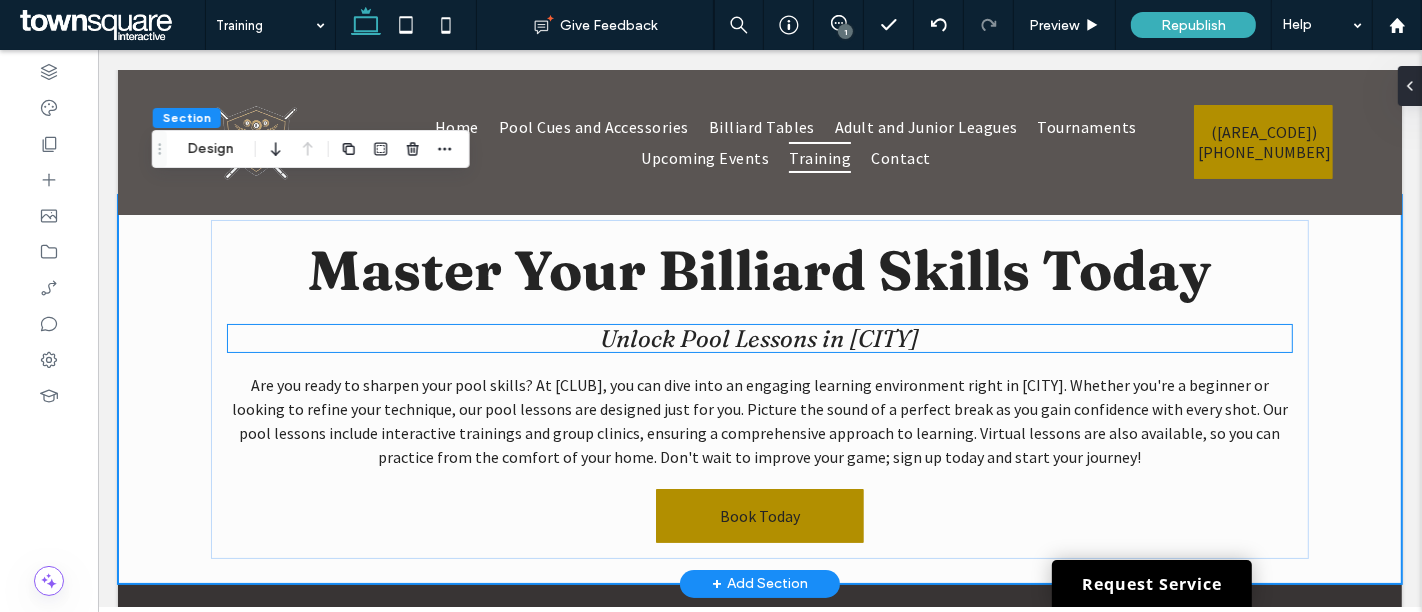 scroll, scrollTop: 0, scrollLeft: 0, axis: both 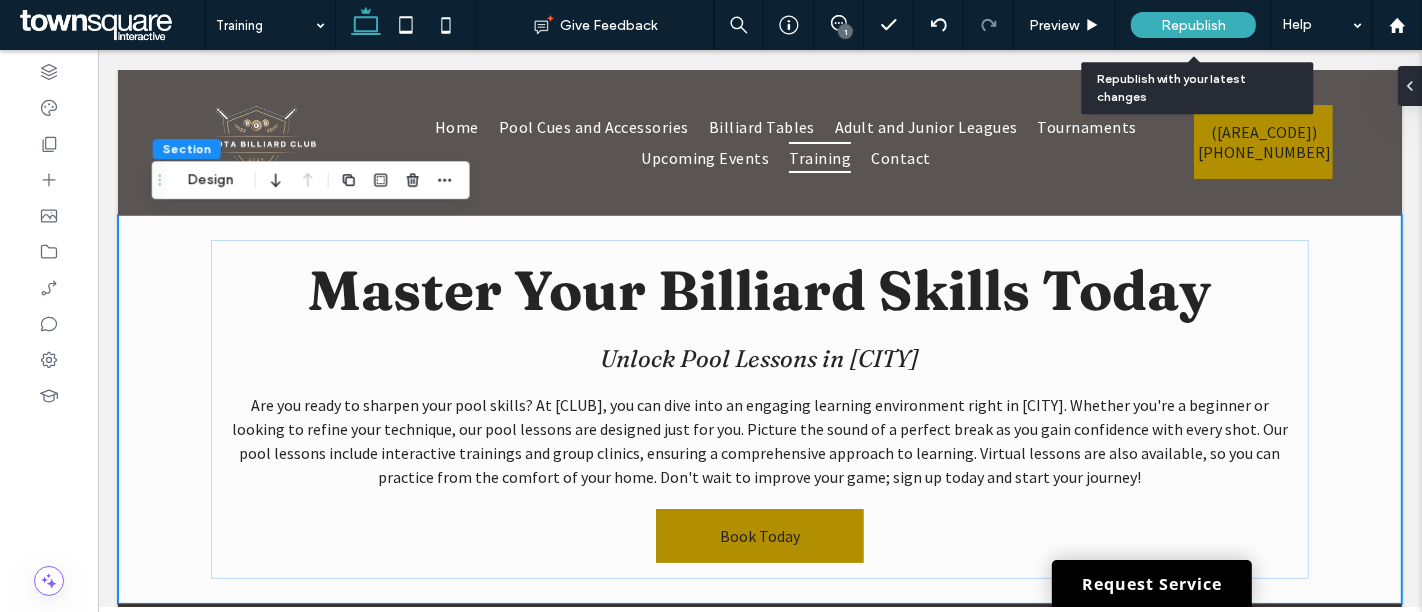 click on "Republish" at bounding box center (1193, 25) 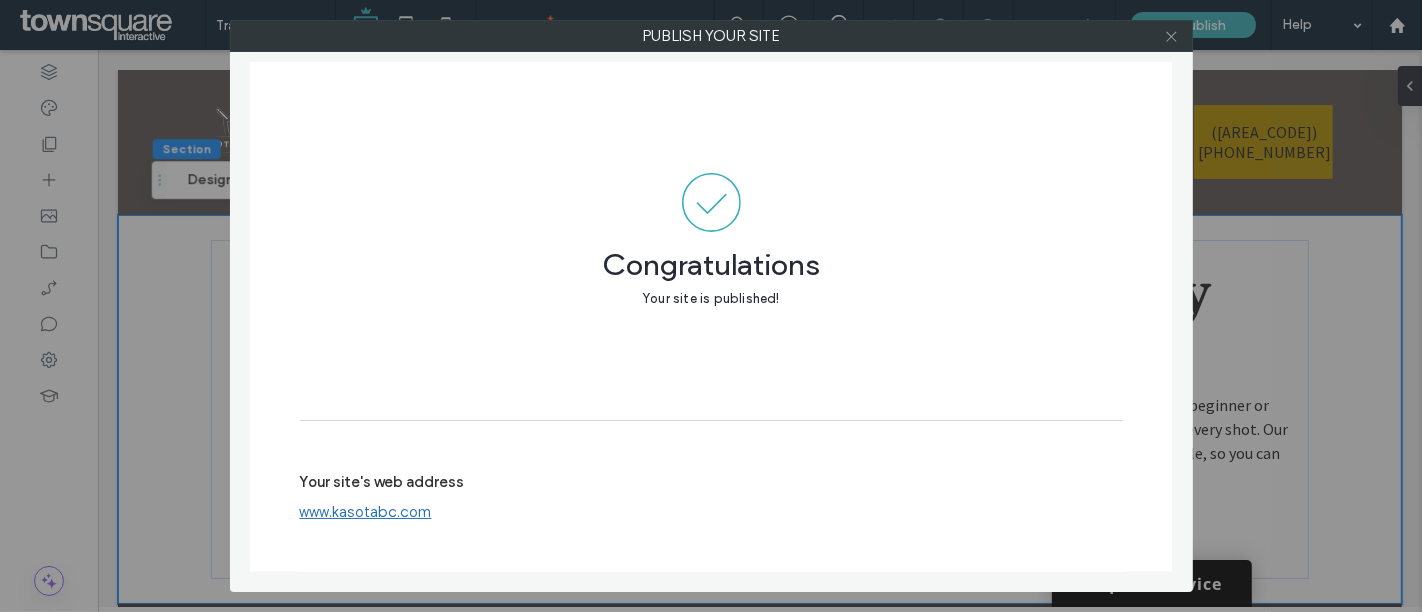 click 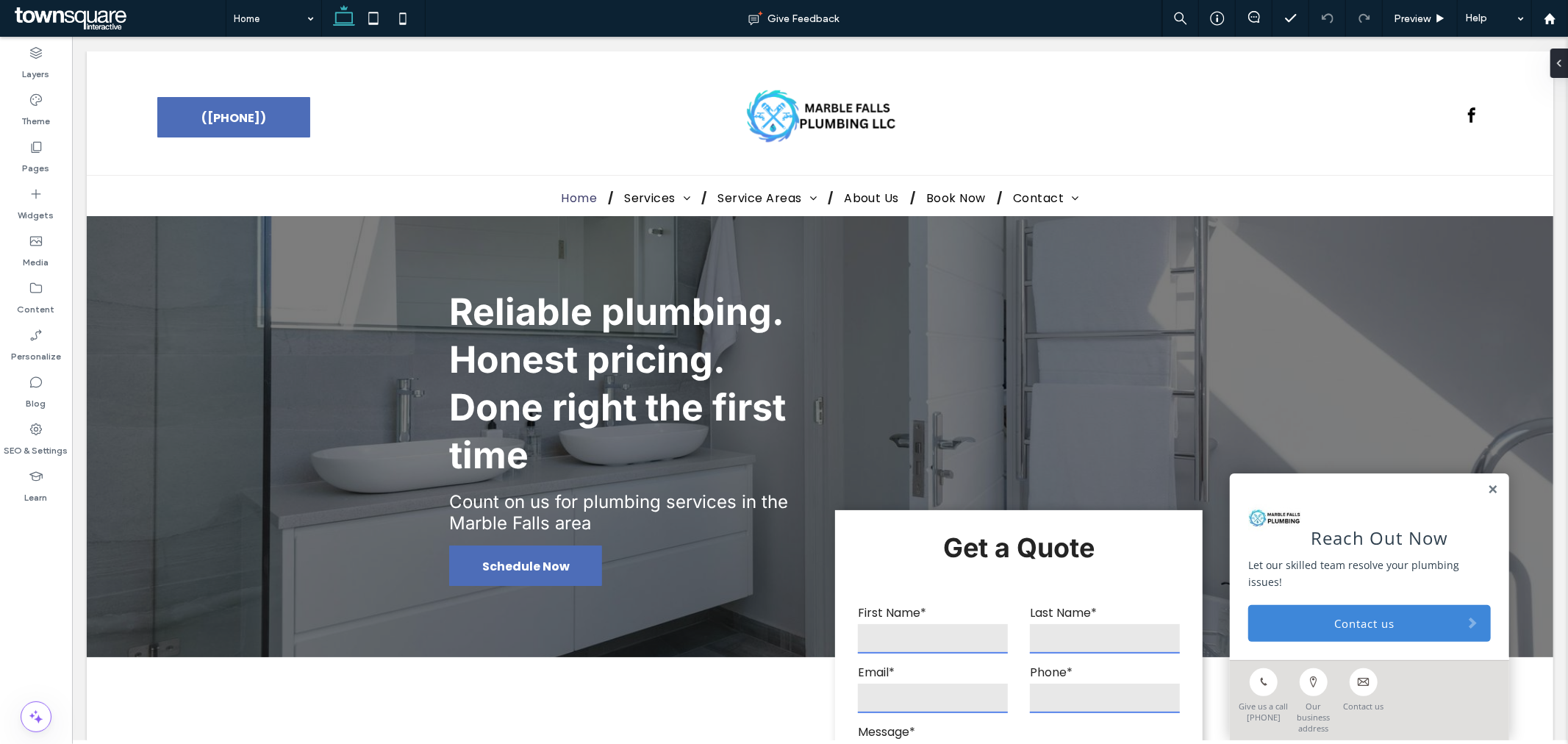 scroll, scrollTop: 1306, scrollLeft: 0, axis: vertical 